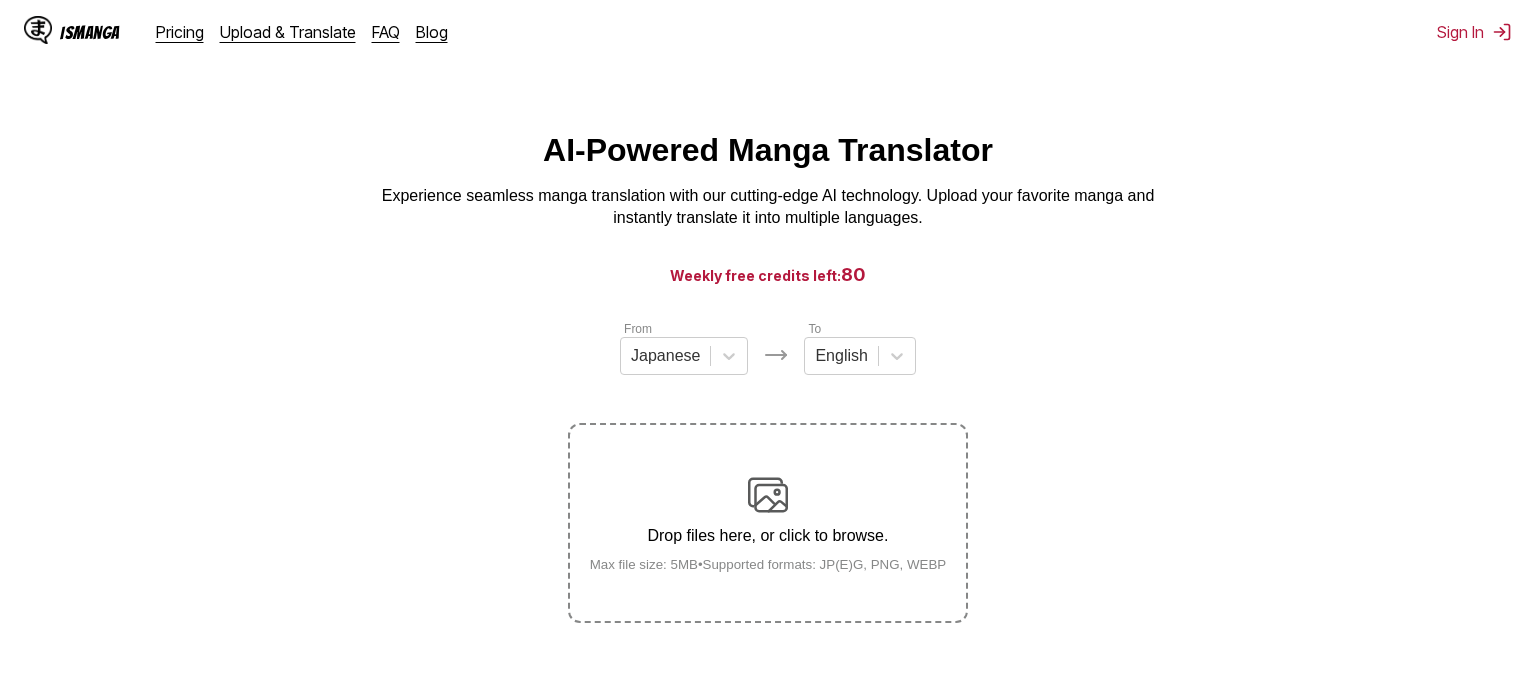 scroll, scrollTop: 0, scrollLeft: 0, axis: both 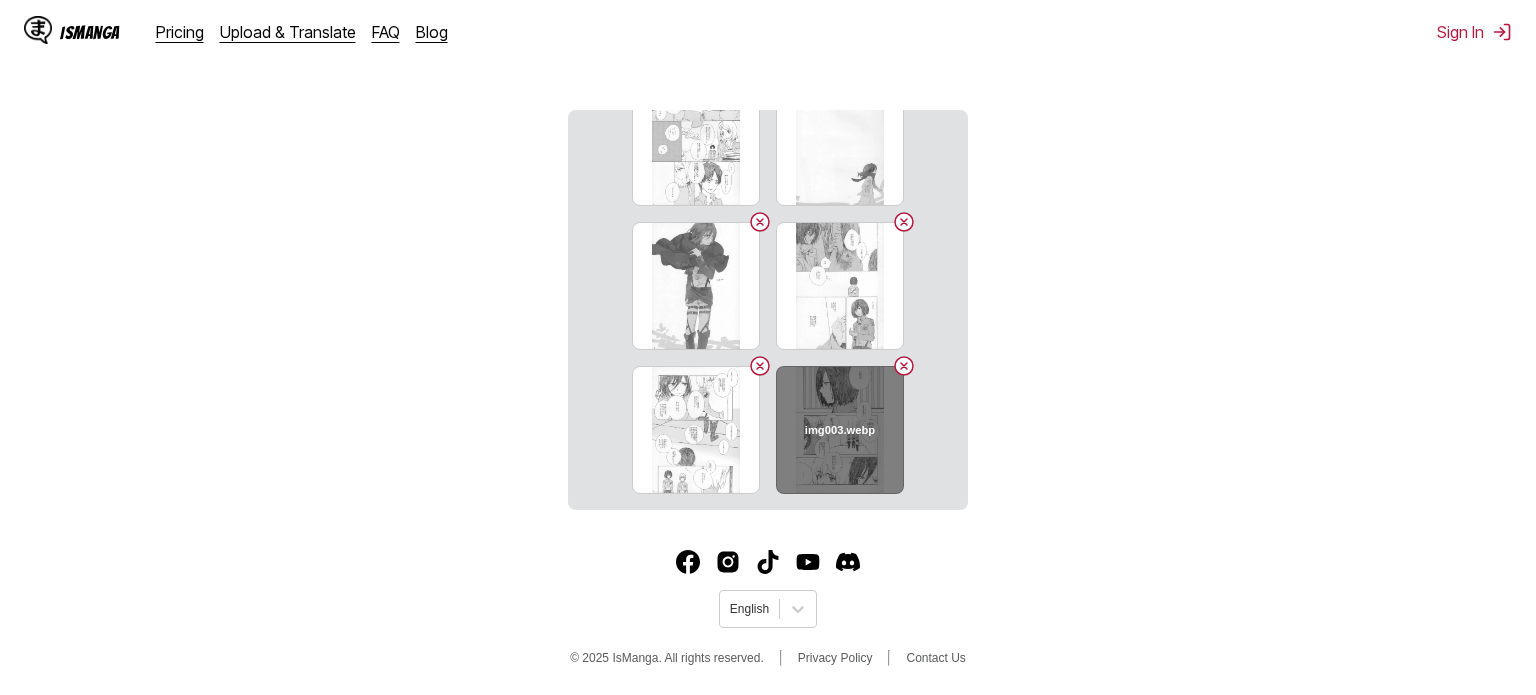 click on "img003.webp" at bounding box center (840, 430) 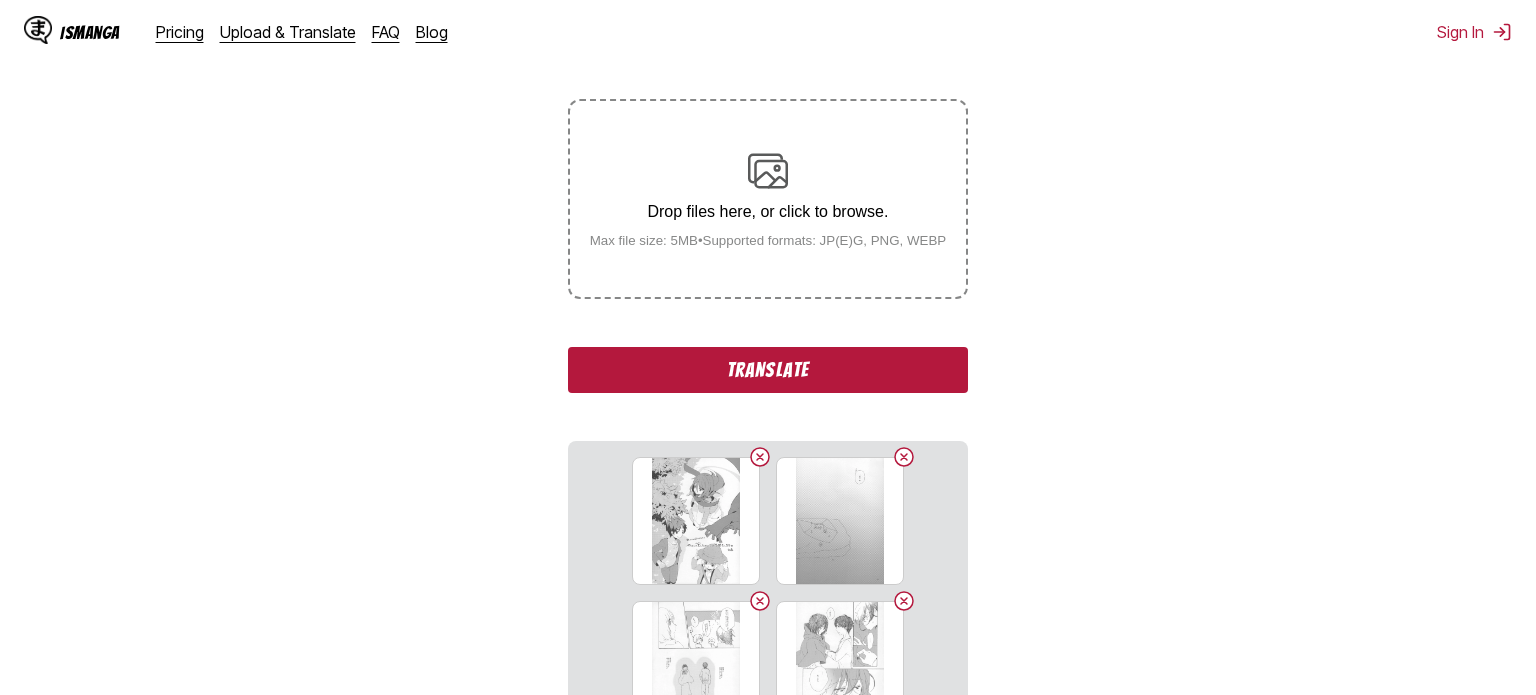 scroll, scrollTop: 353, scrollLeft: 0, axis: vertical 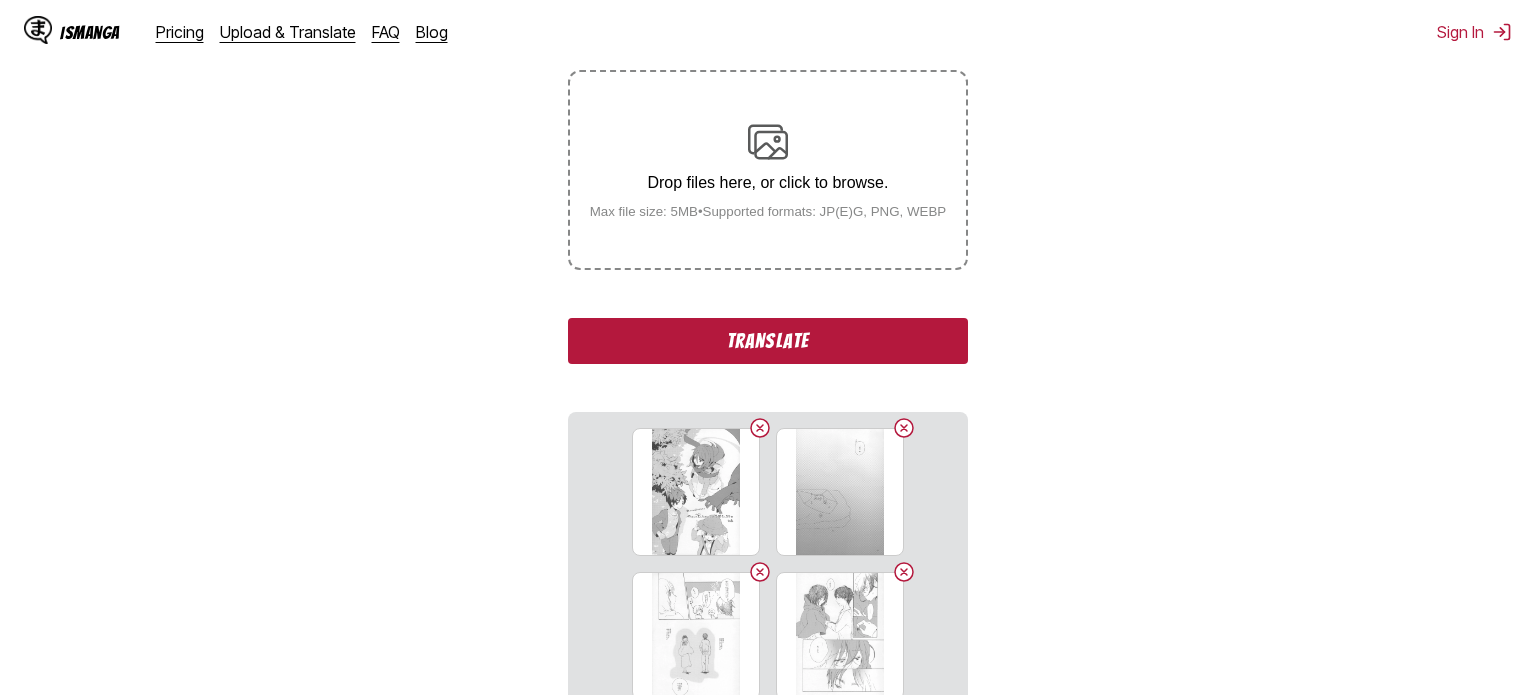 click on "Translate" at bounding box center [768, 341] 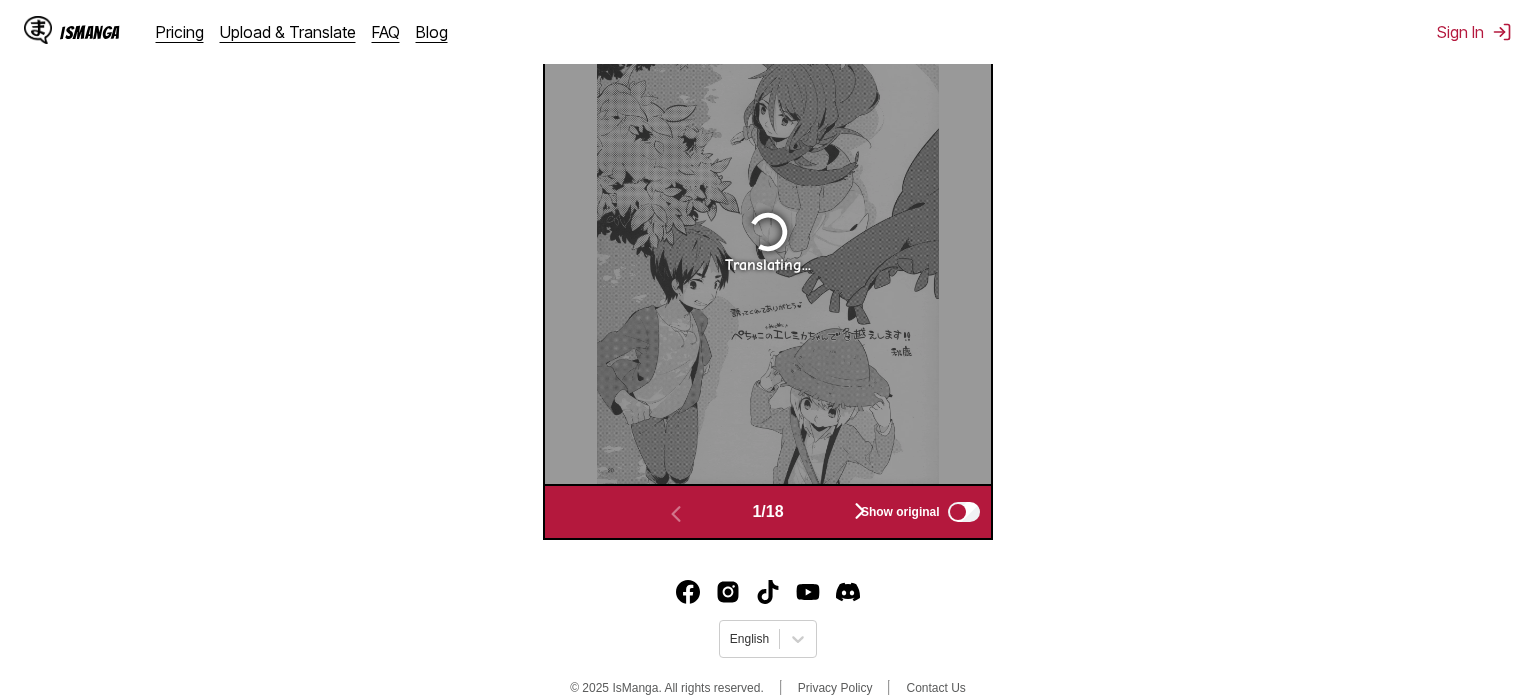scroll, scrollTop: 672, scrollLeft: 0, axis: vertical 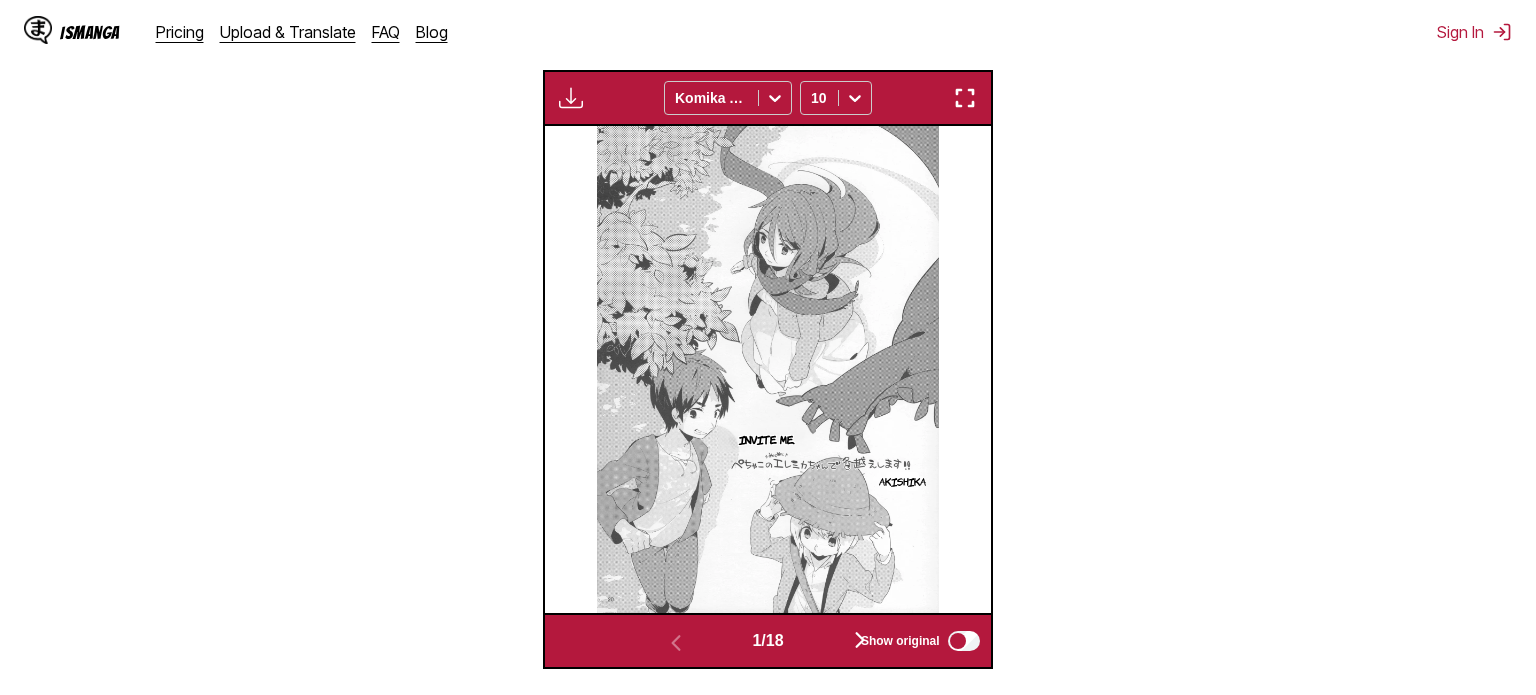 click on "Translating..." at bounding box center [1213, 369] 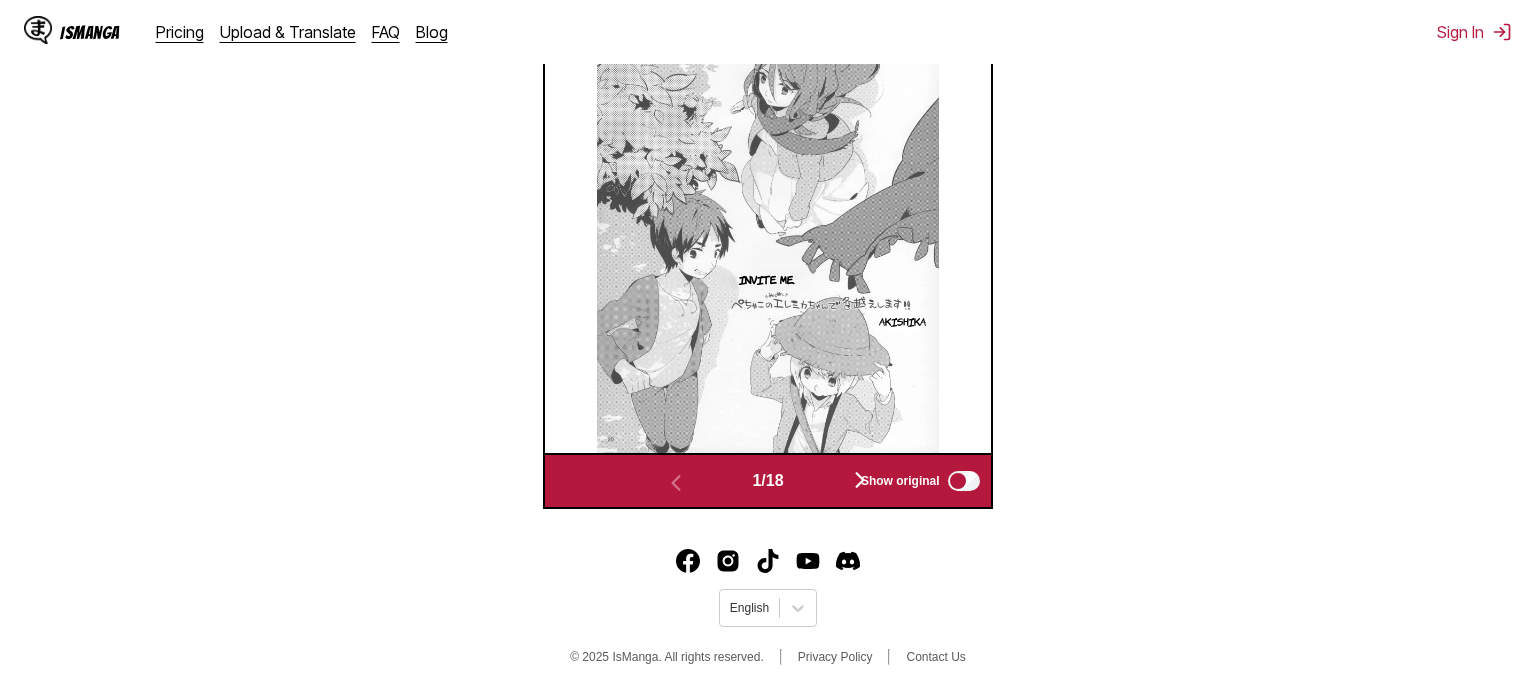 click at bounding box center (860, 481) 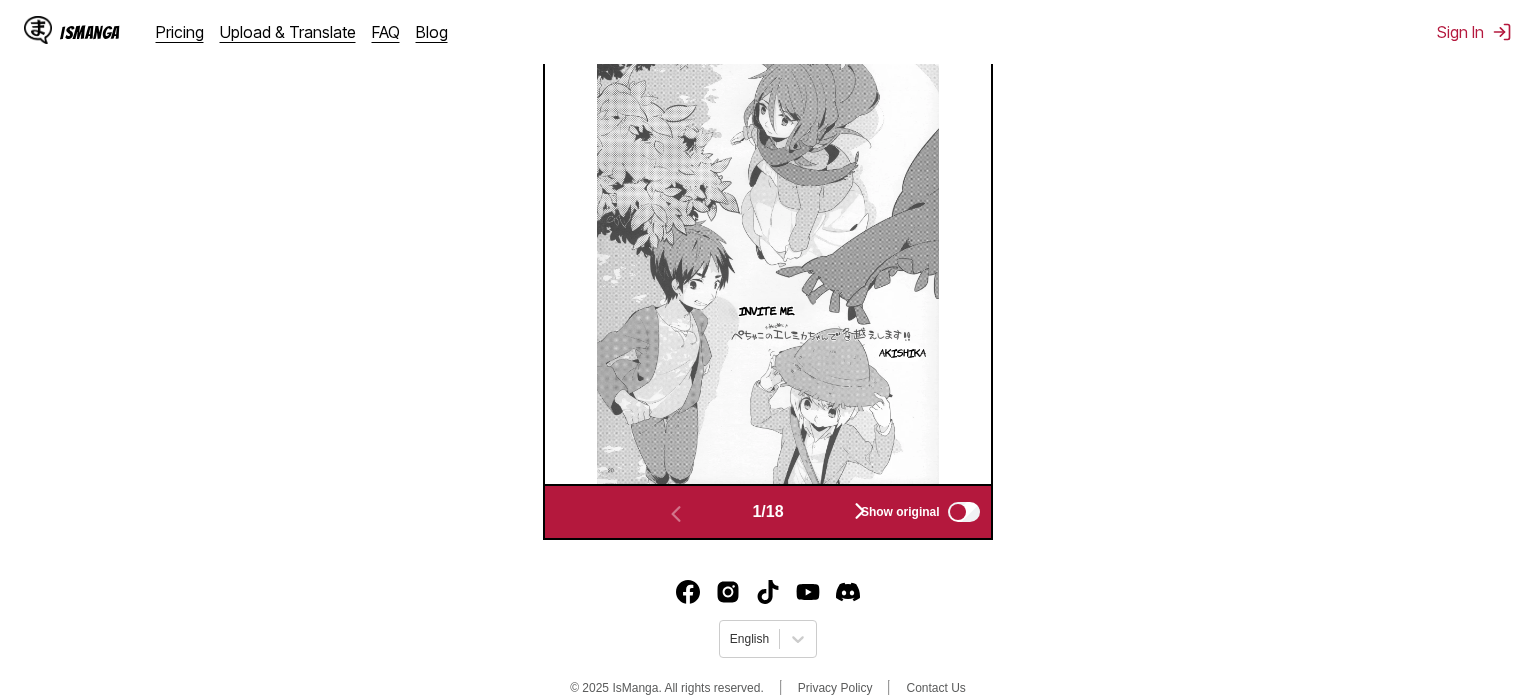 scroll, scrollTop: 0, scrollLeft: 446, axis: horizontal 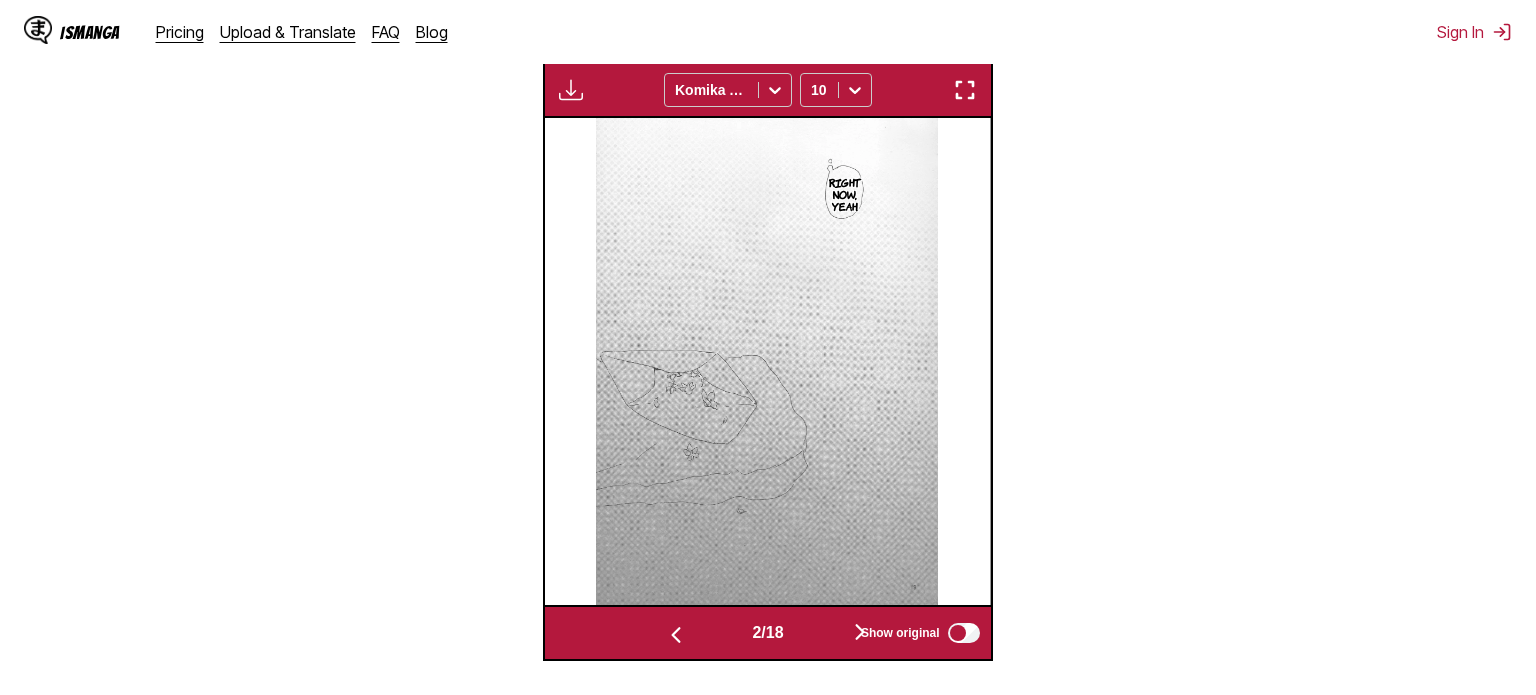 click at bounding box center (860, 633) 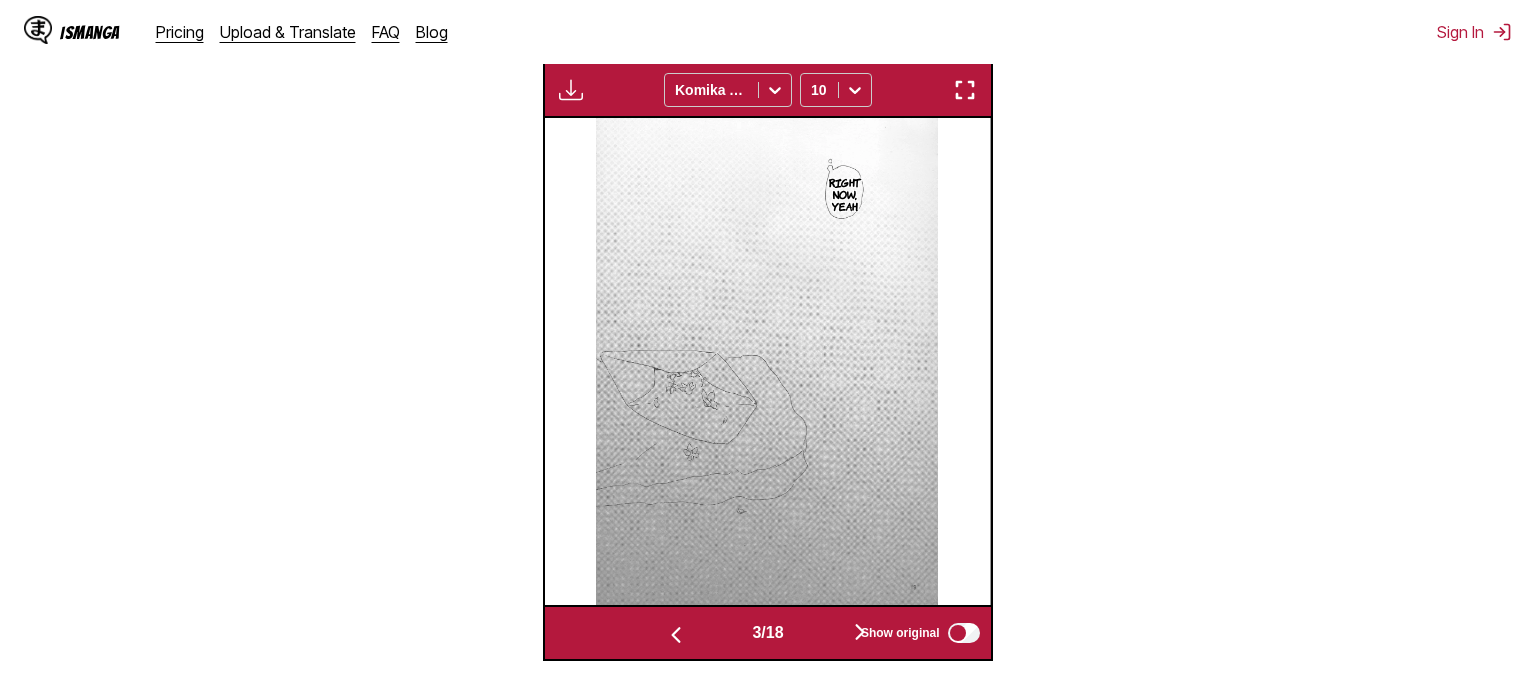 scroll, scrollTop: 0, scrollLeft: 892, axis: horizontal 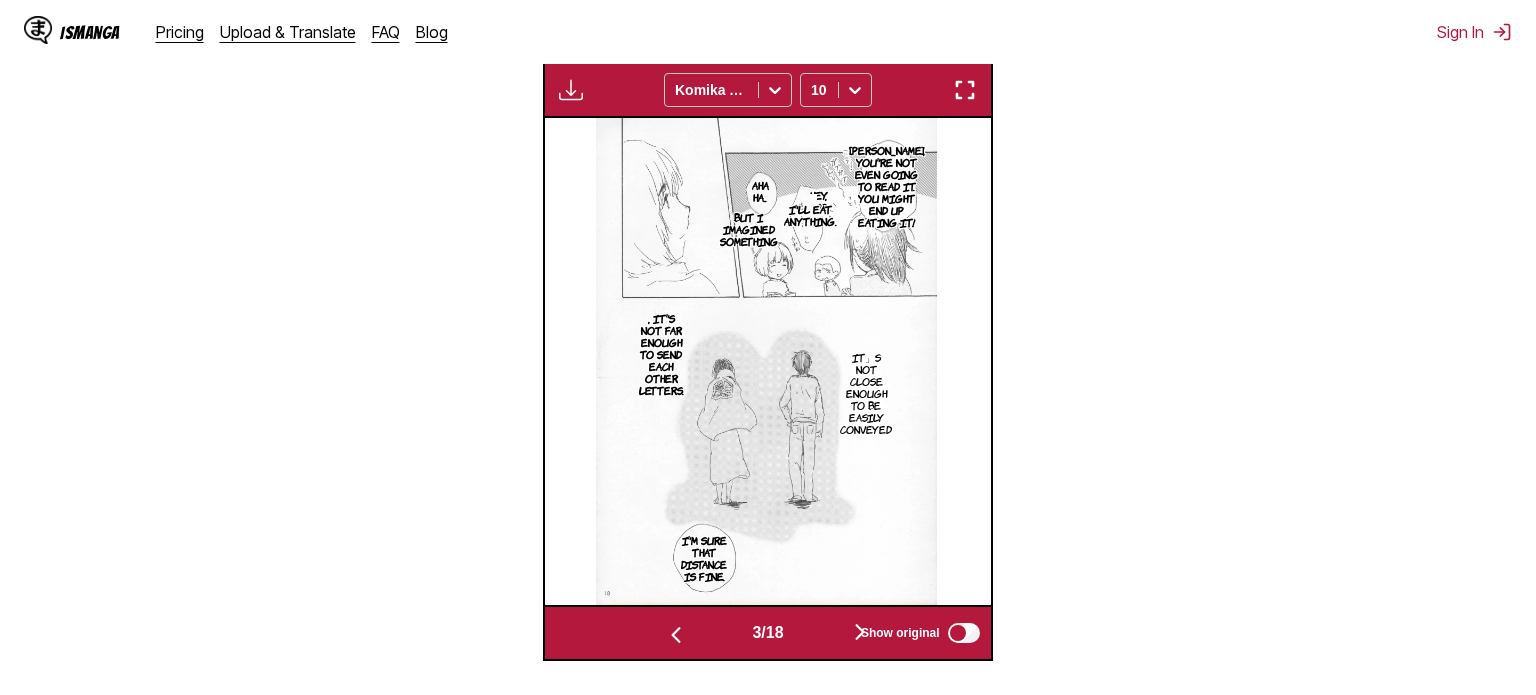 click at bounding box center (860, 633) 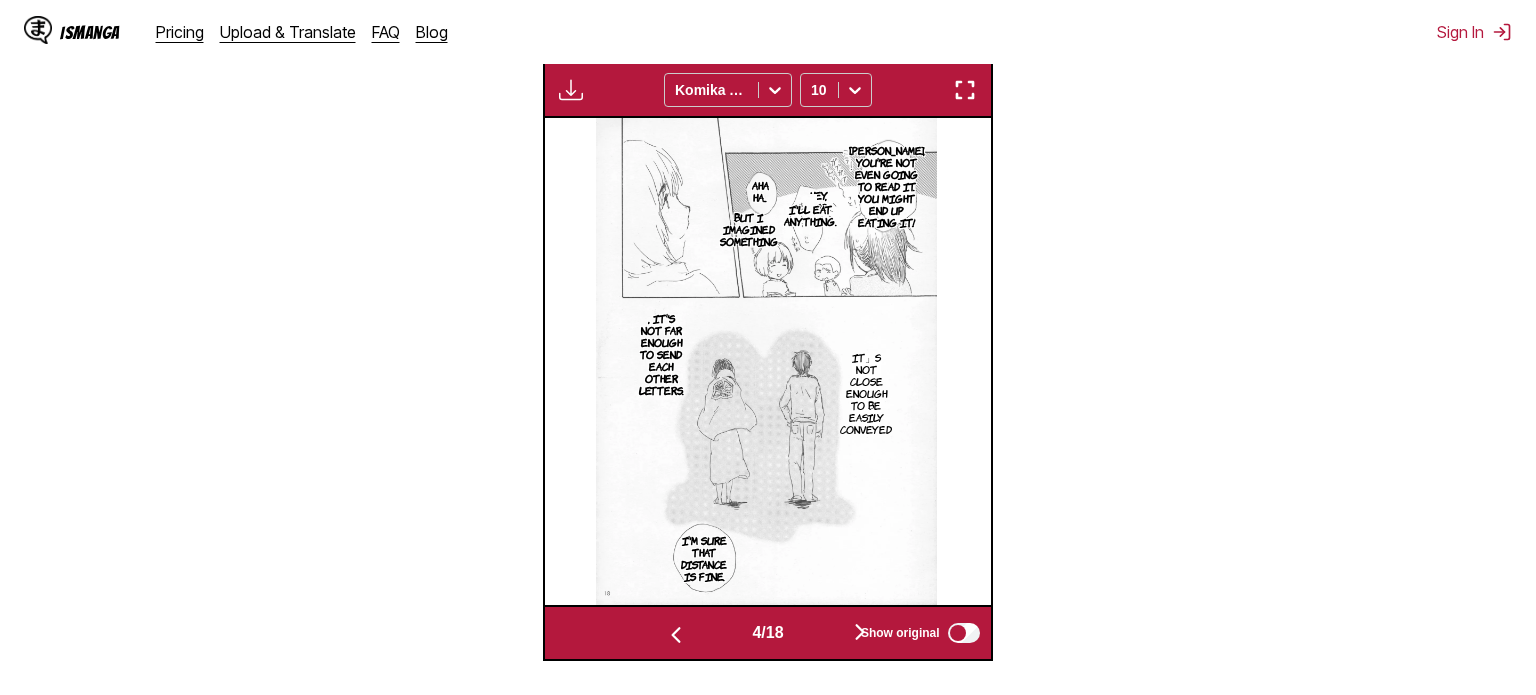 scroll, scrollTop: 0, scrollLeft: 1338, axis: horizontal 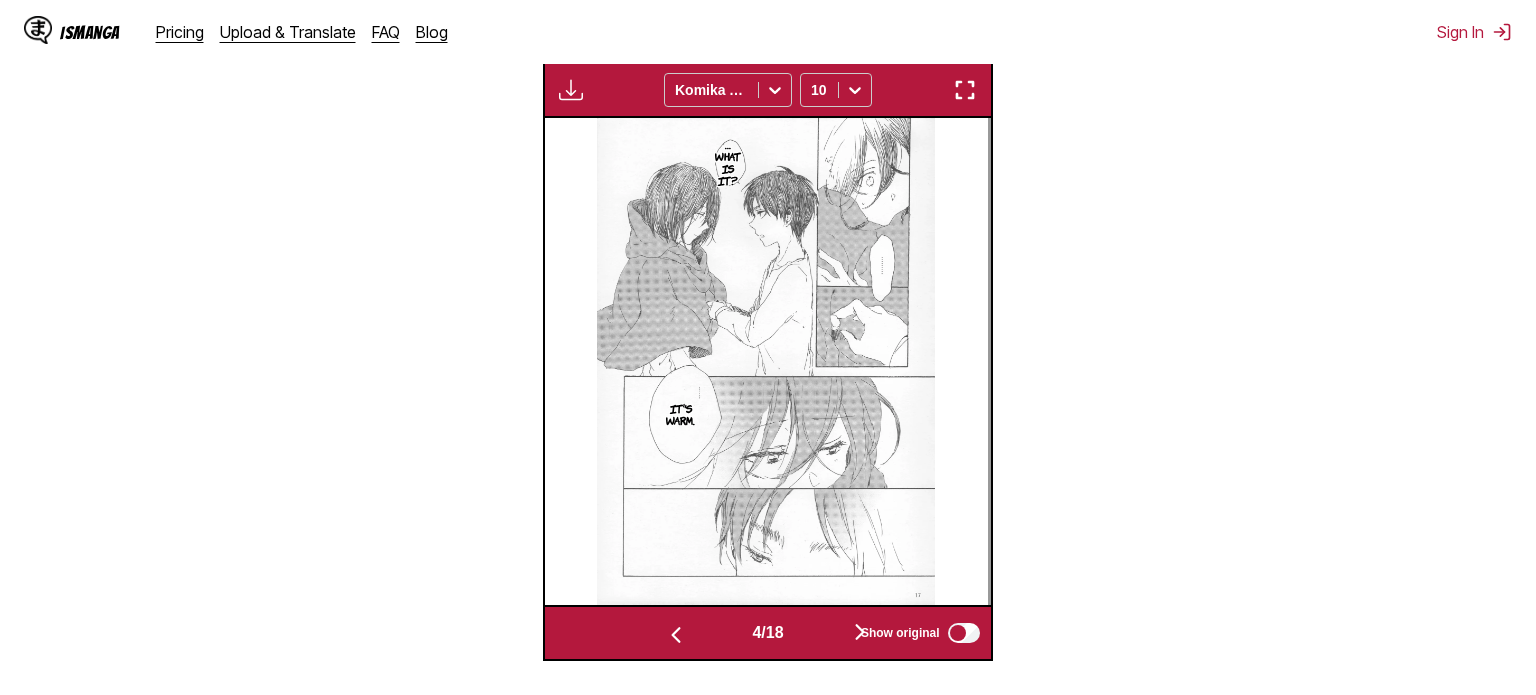 click at bounding box center [860, 633] 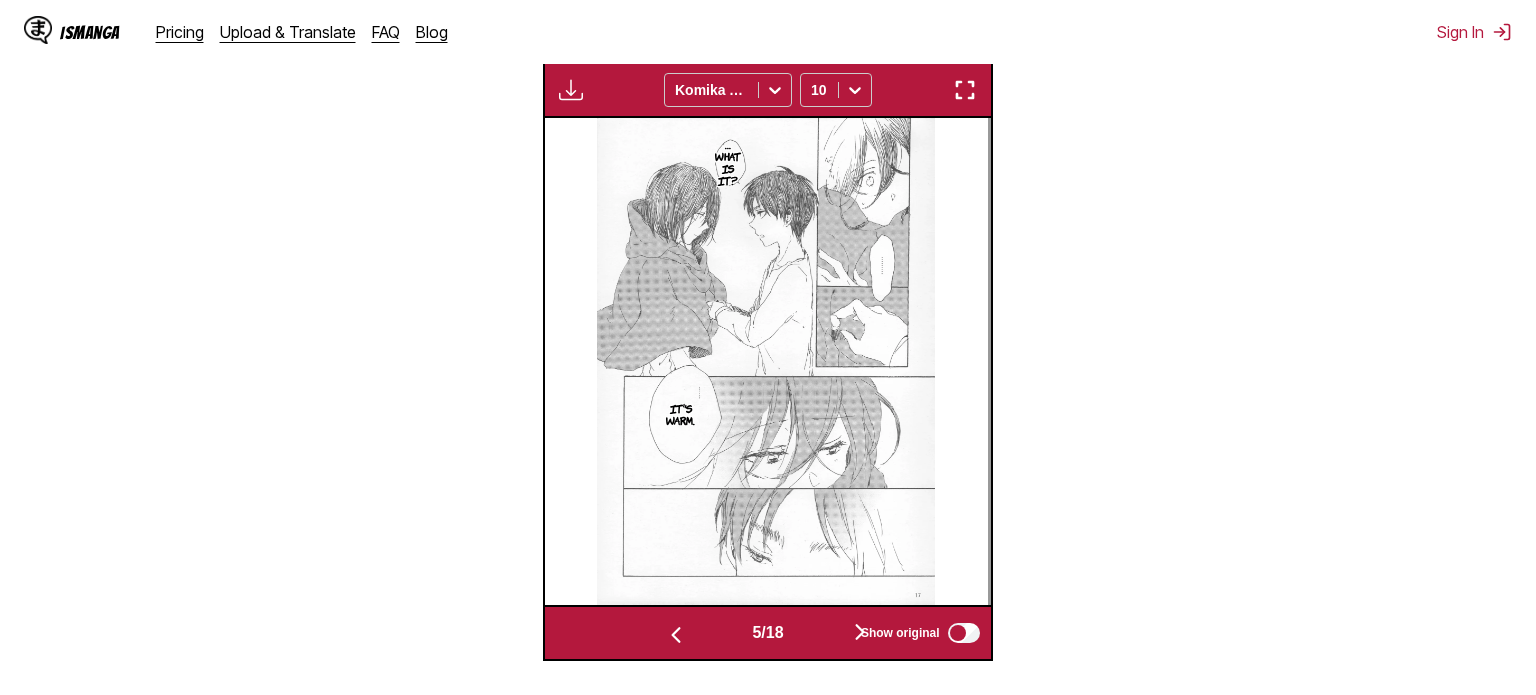 scroll, scrollTop: 0, scrollLeft: 1784, axis: horizontal 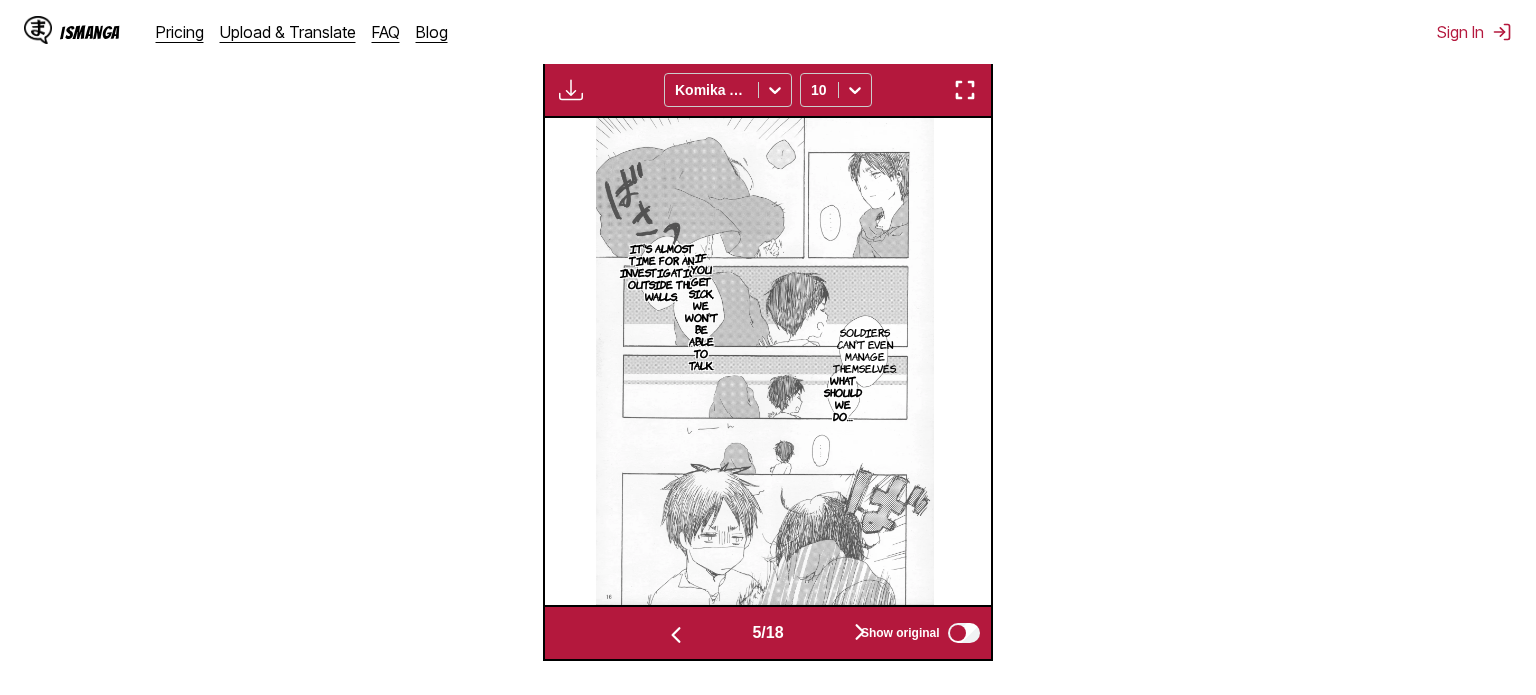 click at bounding box center [860, 633] 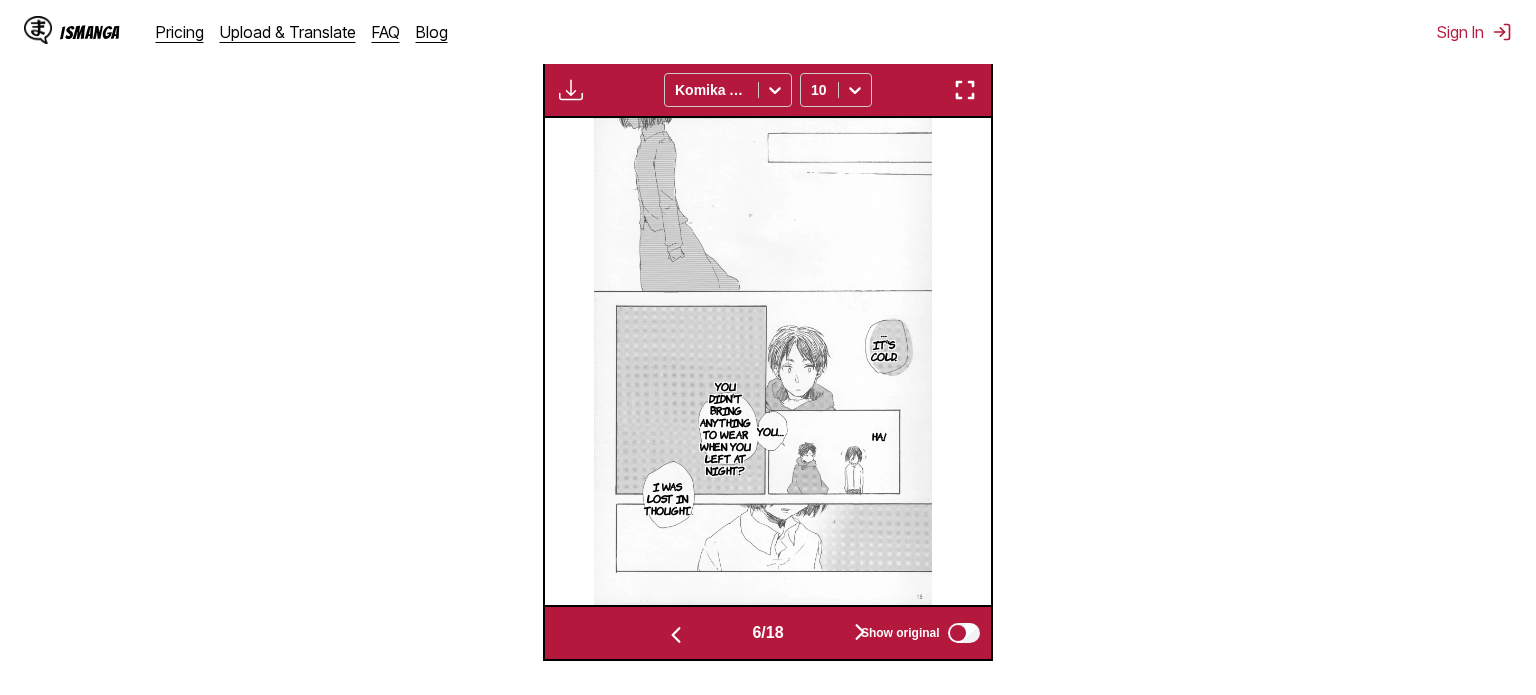 click at bounding box center [860, 633] 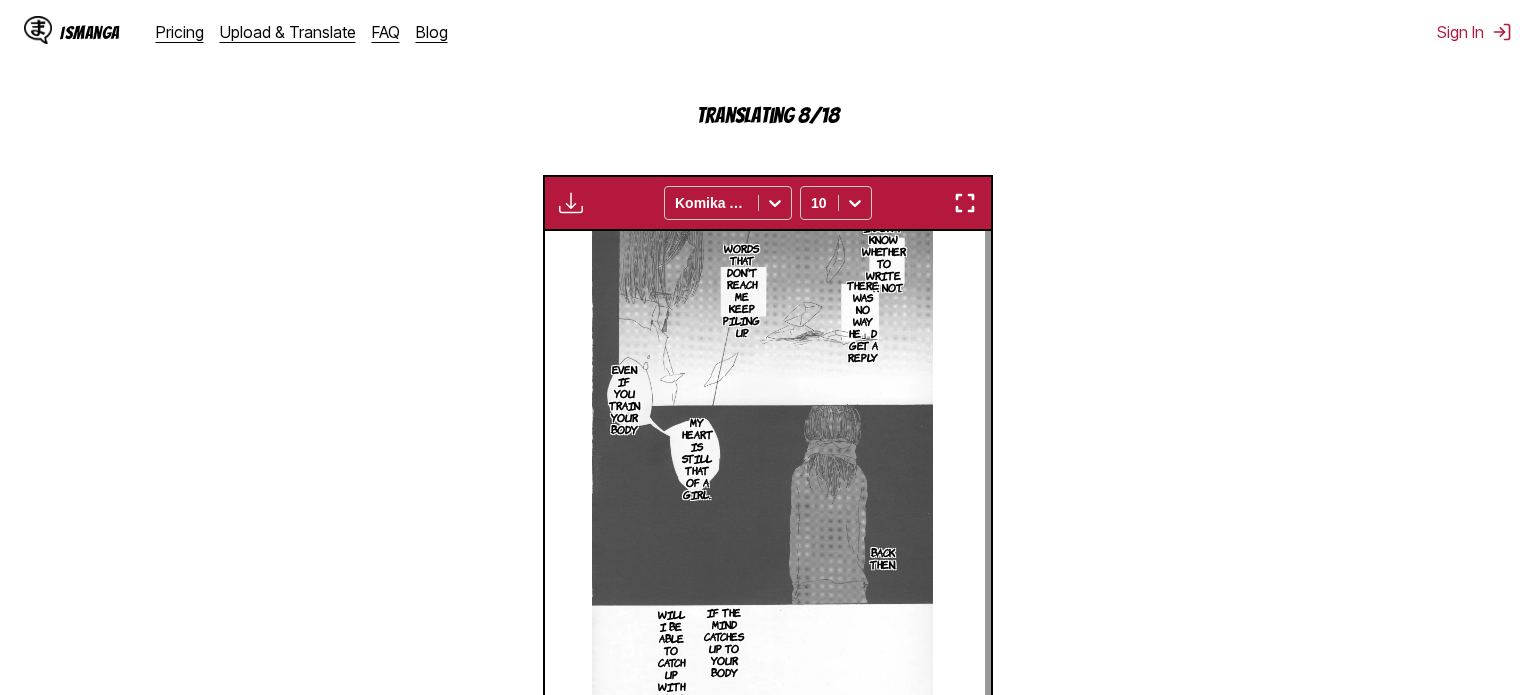 scroll, scrollTop: 541, scrollLeft: 0, axis: vertical 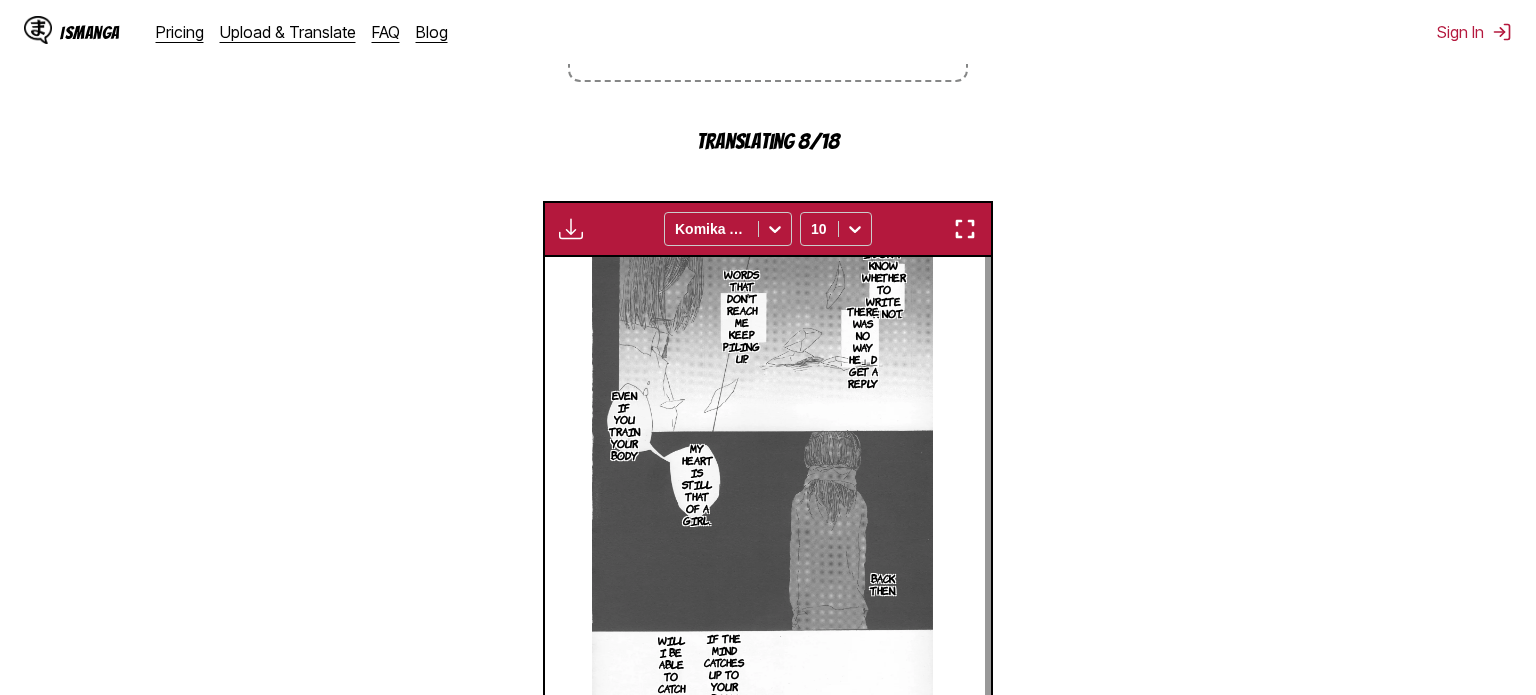 click at bounding box center (763, 500) 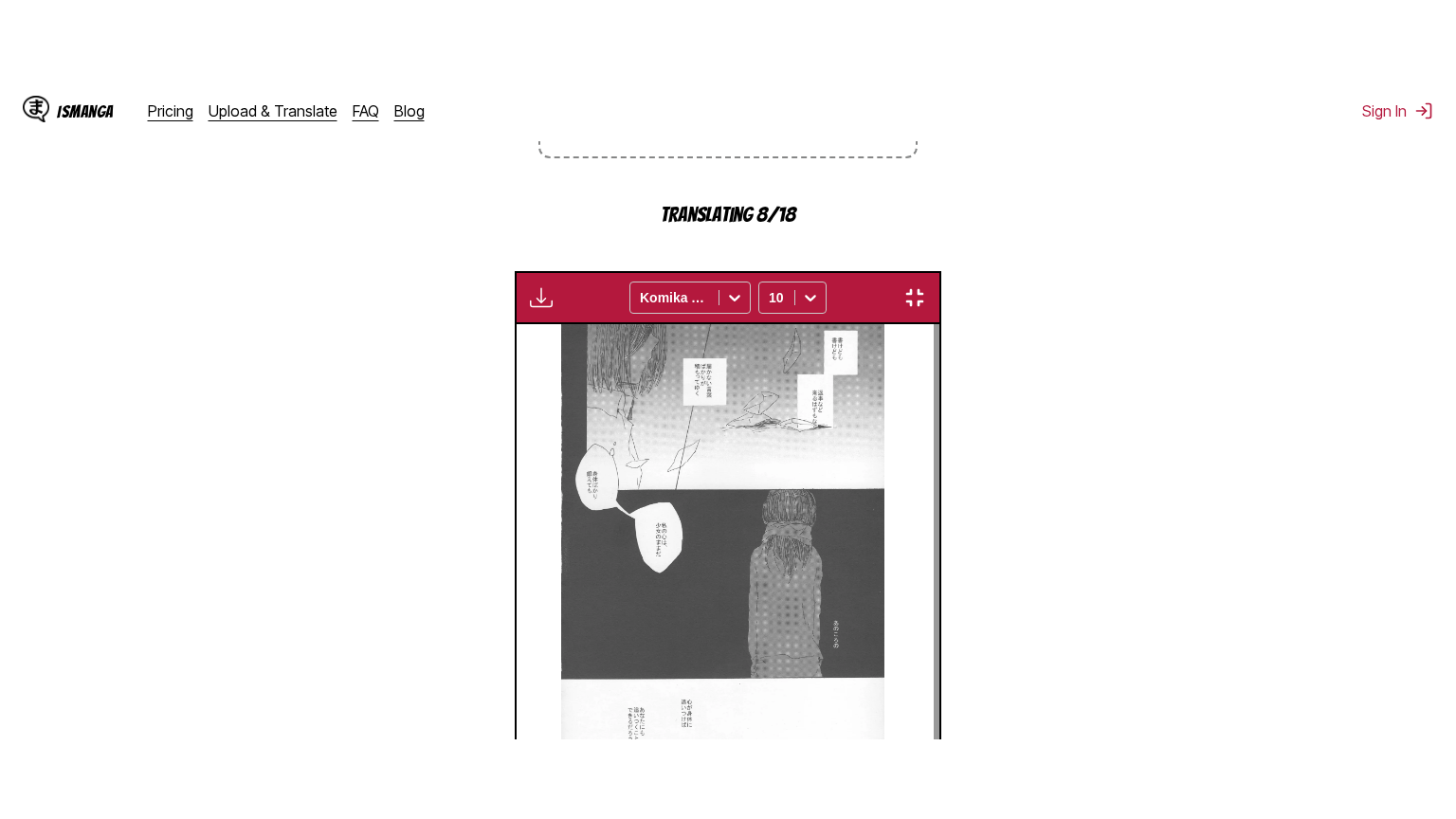 scroll, scrollTop: 220, scrollLeft: 0, axis: vertical 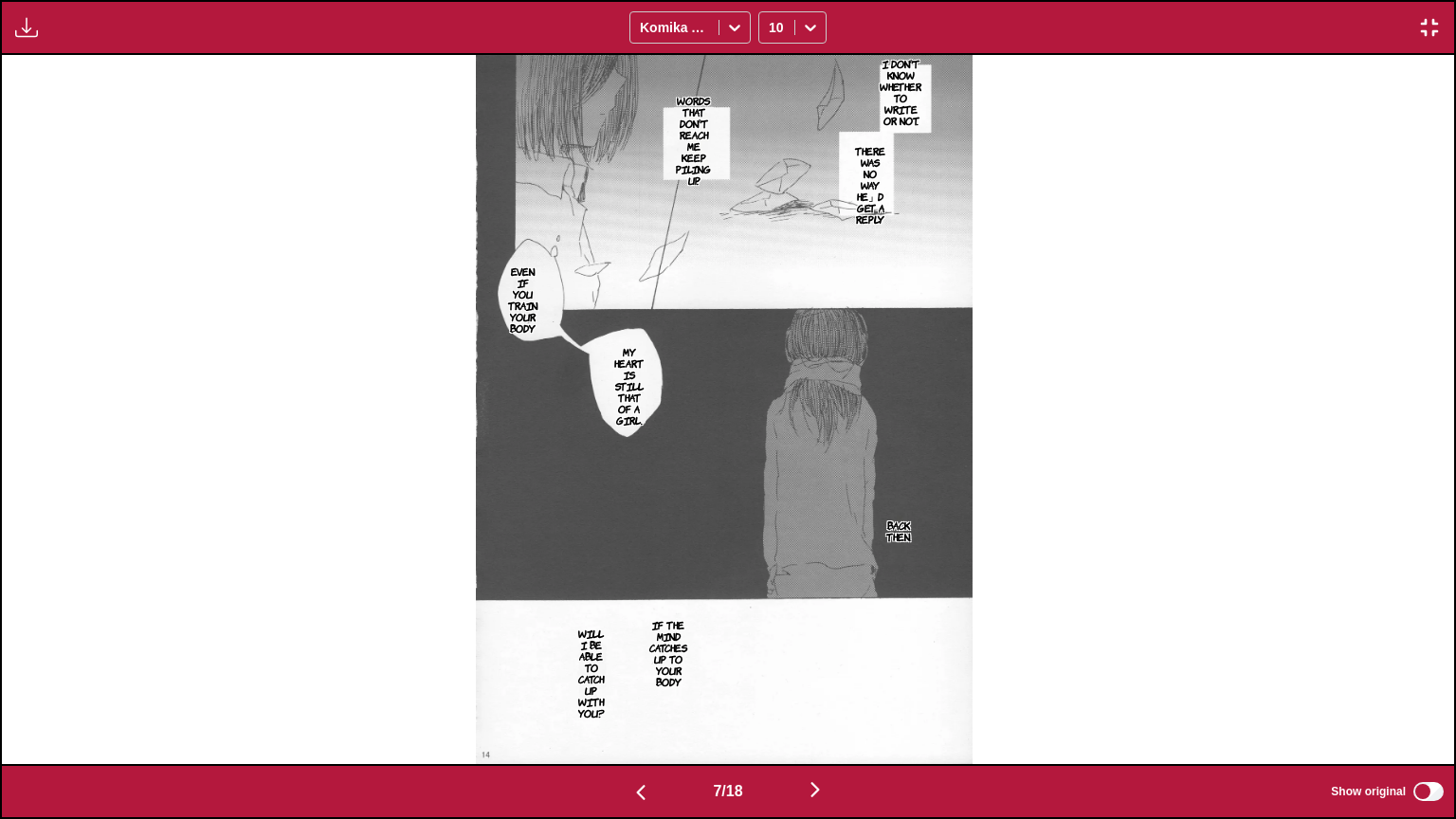 click at bounding box center [815, 791] 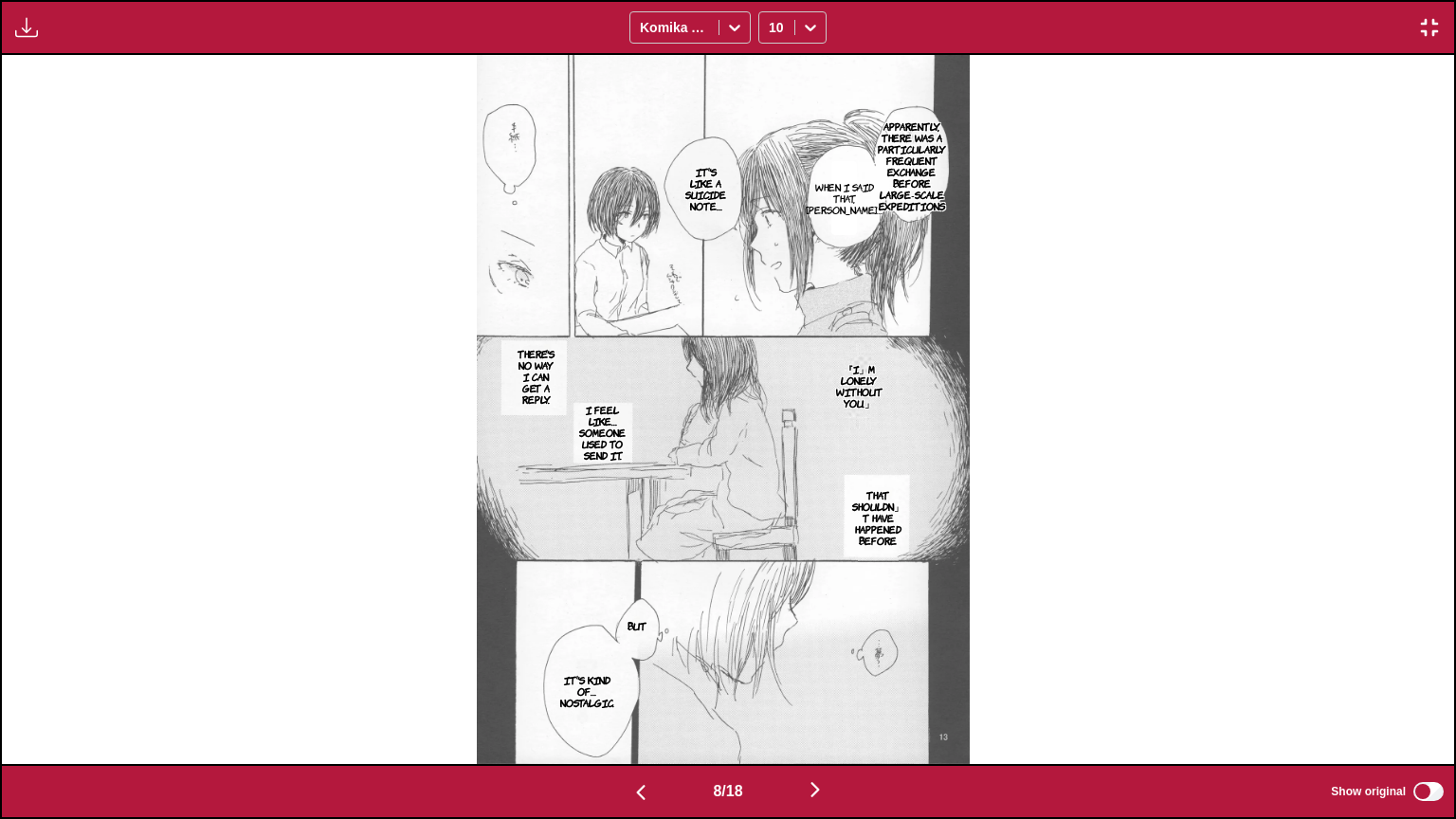 click at bounding box center (641, 791) 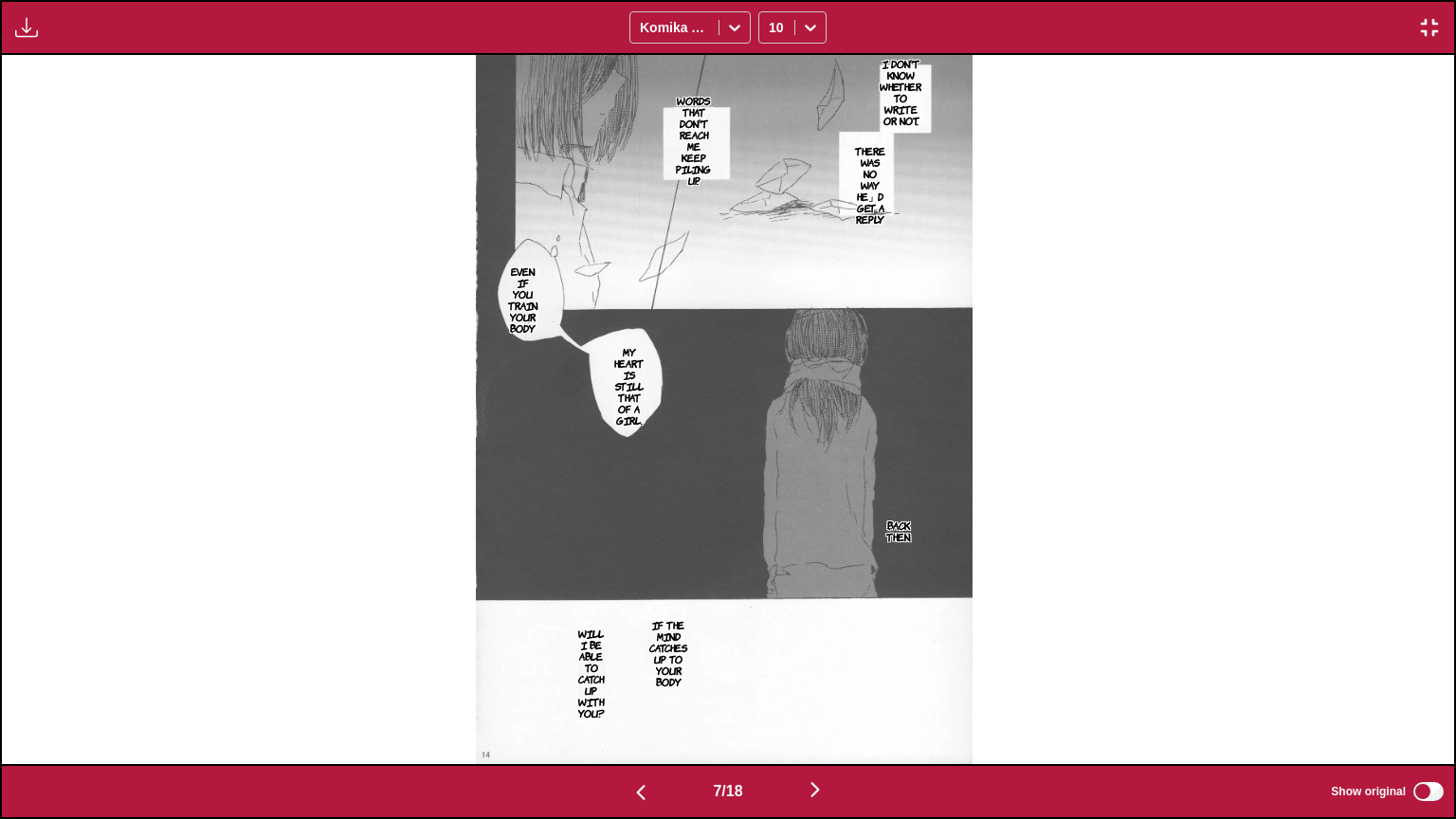 click at bounding box center (815, 790) 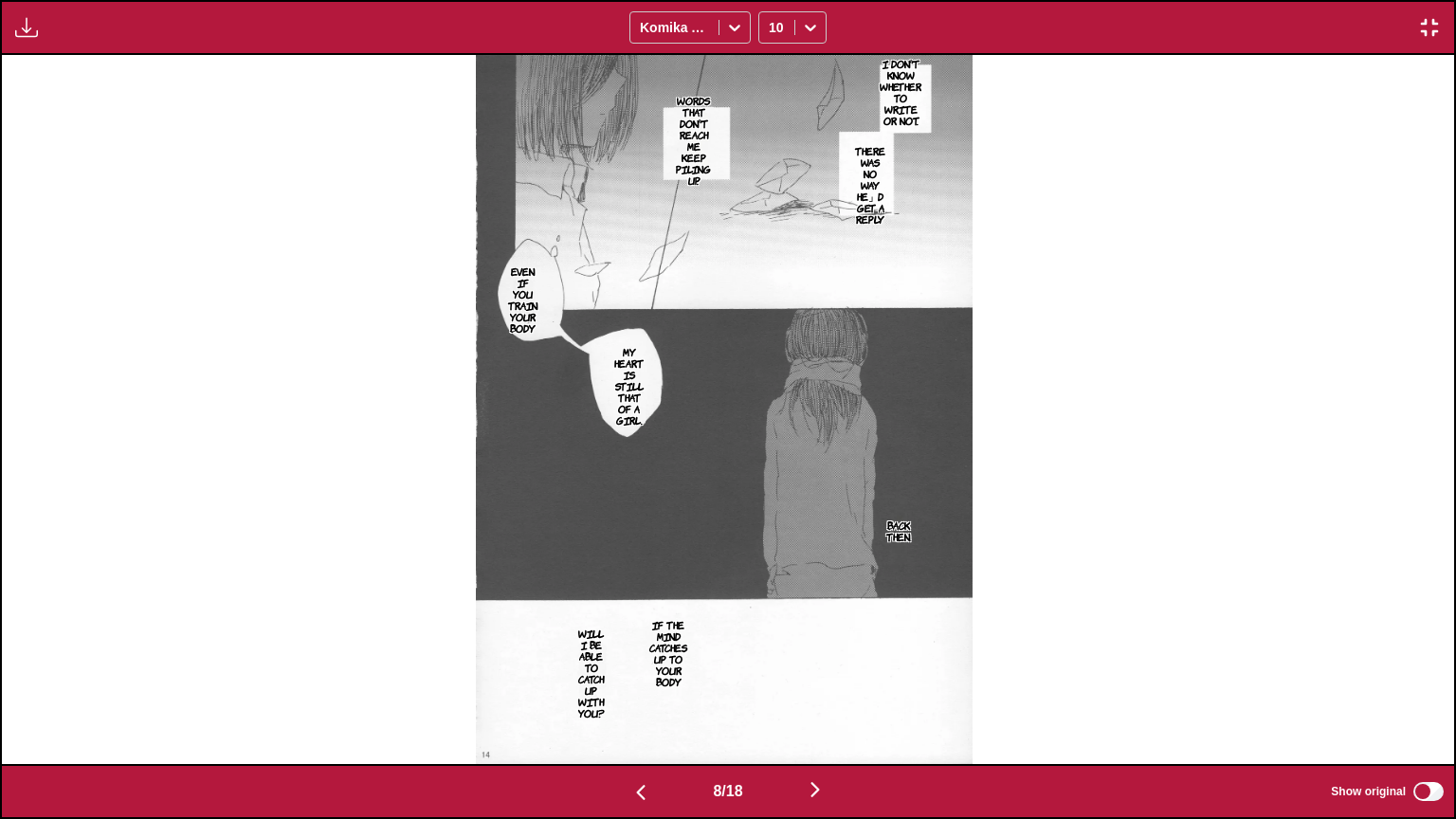 scroll, scrollTop: 0, scrollLeft: 10170, axis: horizontal 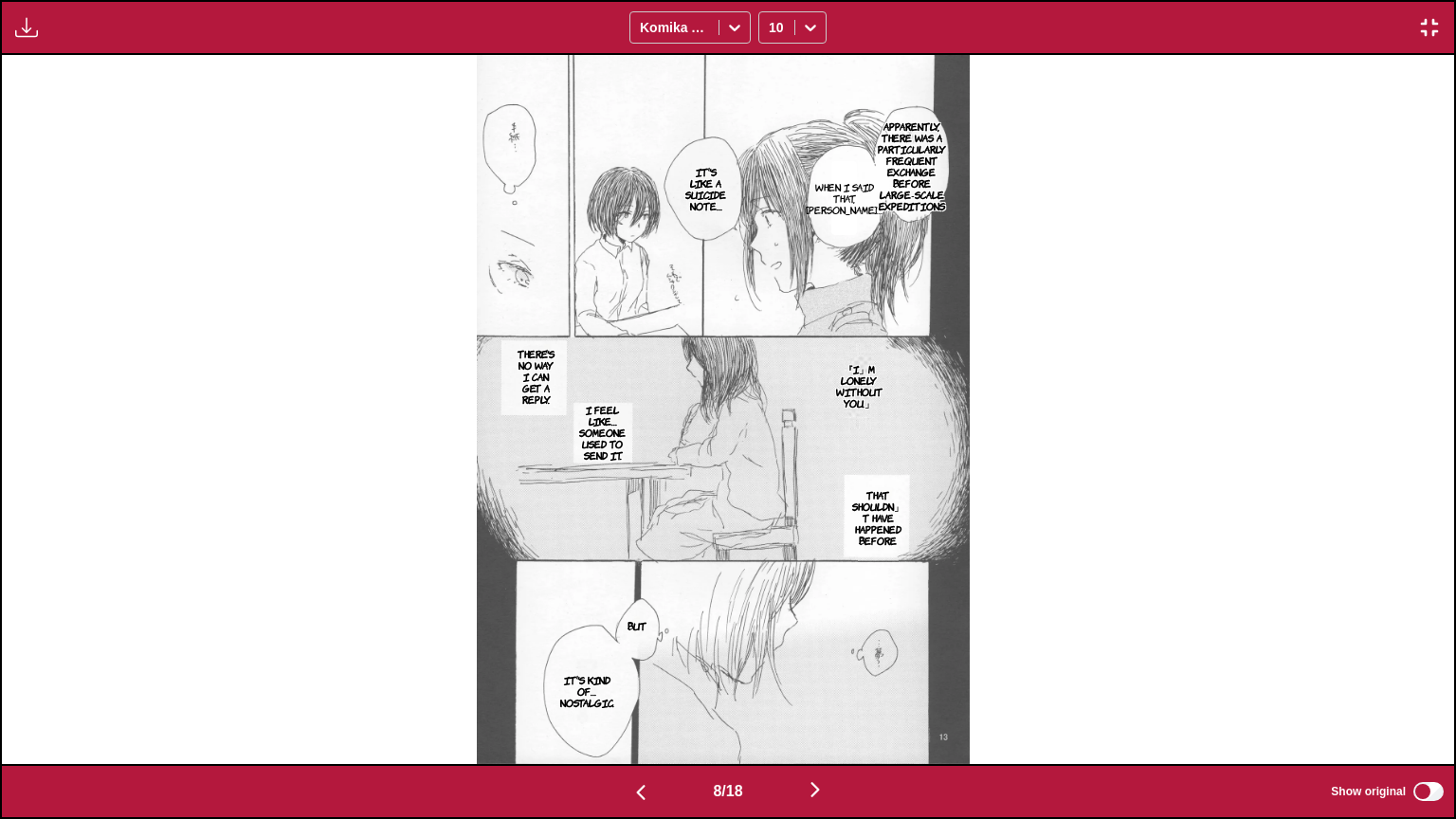 click at bounding box center [815, 790] 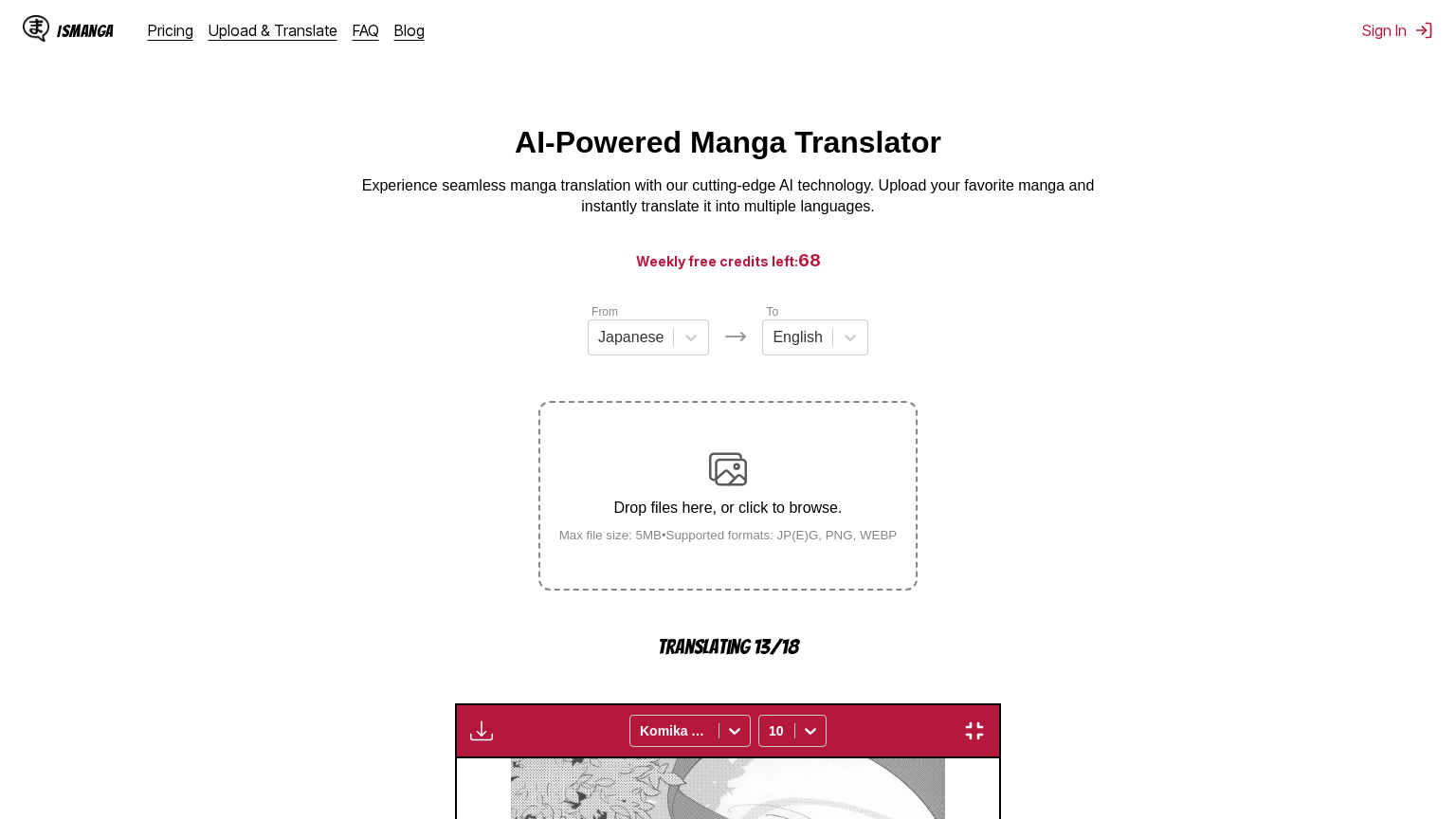 scroll, scrollTop: 220, scrollLeft: 0, axis: vertical 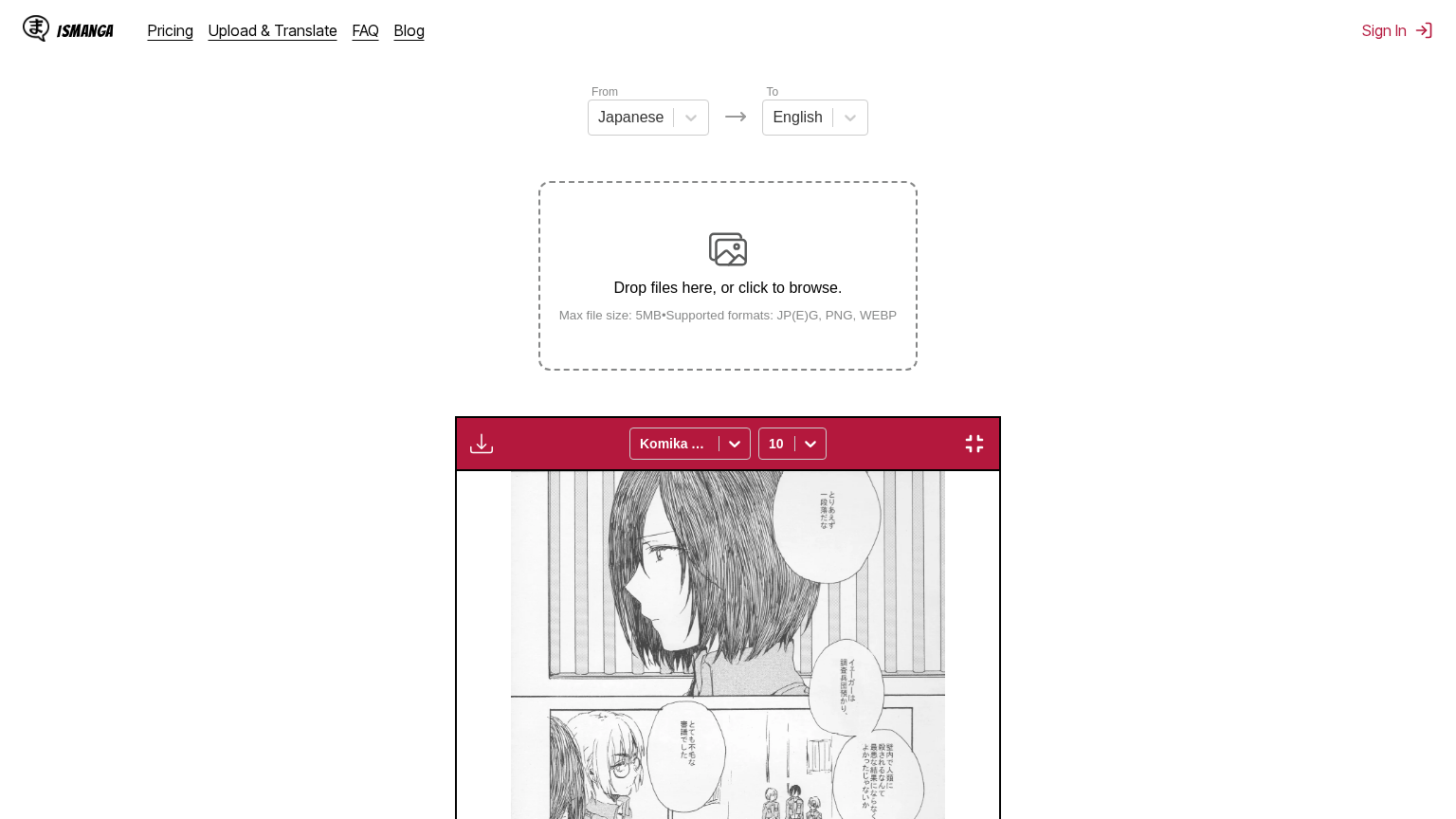 click at bounding box center [974, 444] 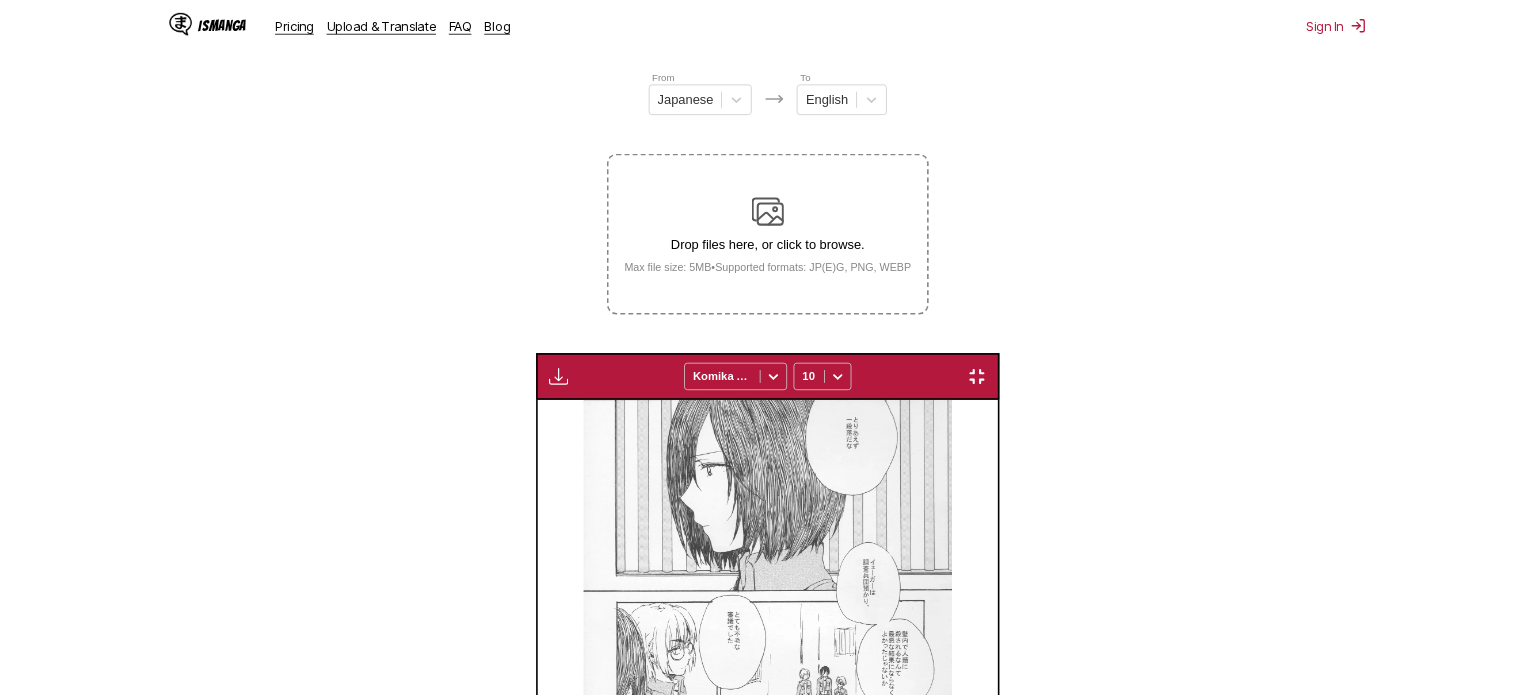 scroll, scrollTop: 523, scrollLeft: 0, axis: vertical 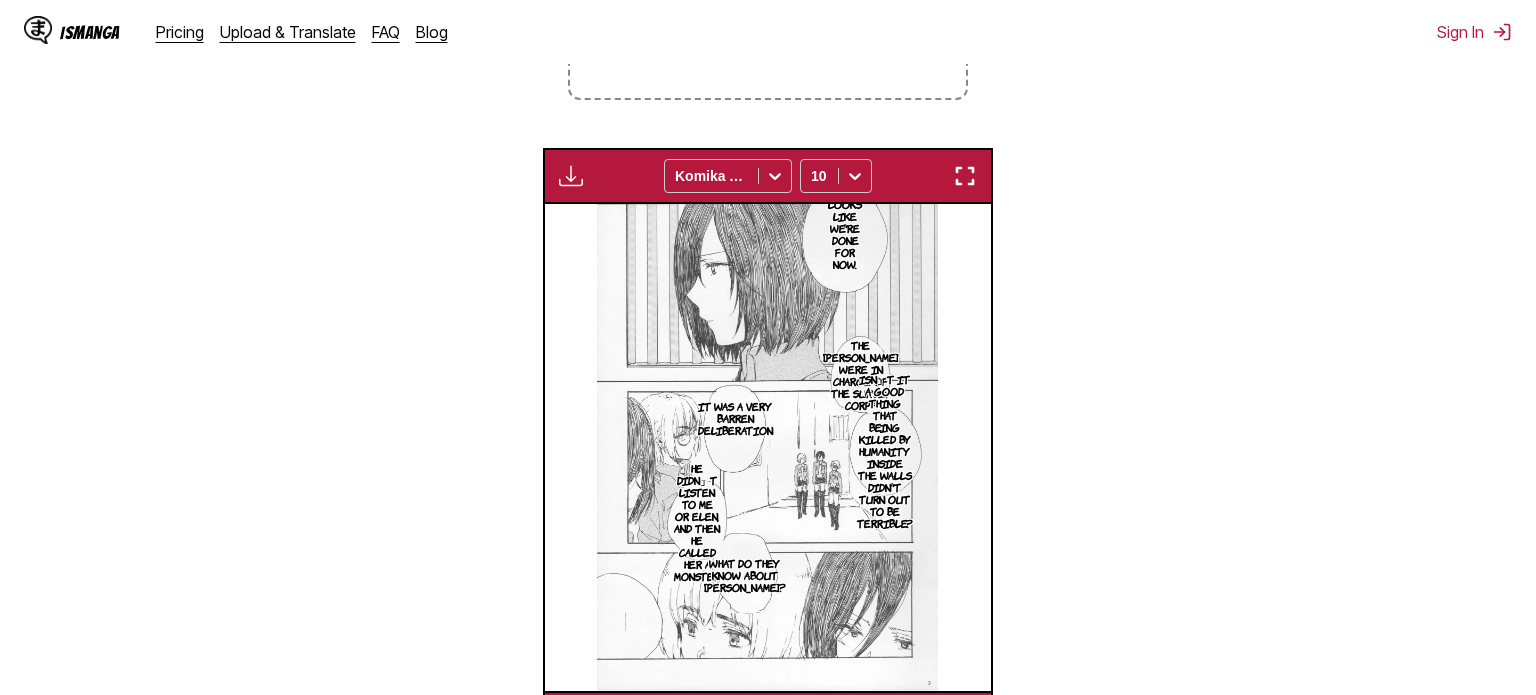 click at bounding box center (767, 447) 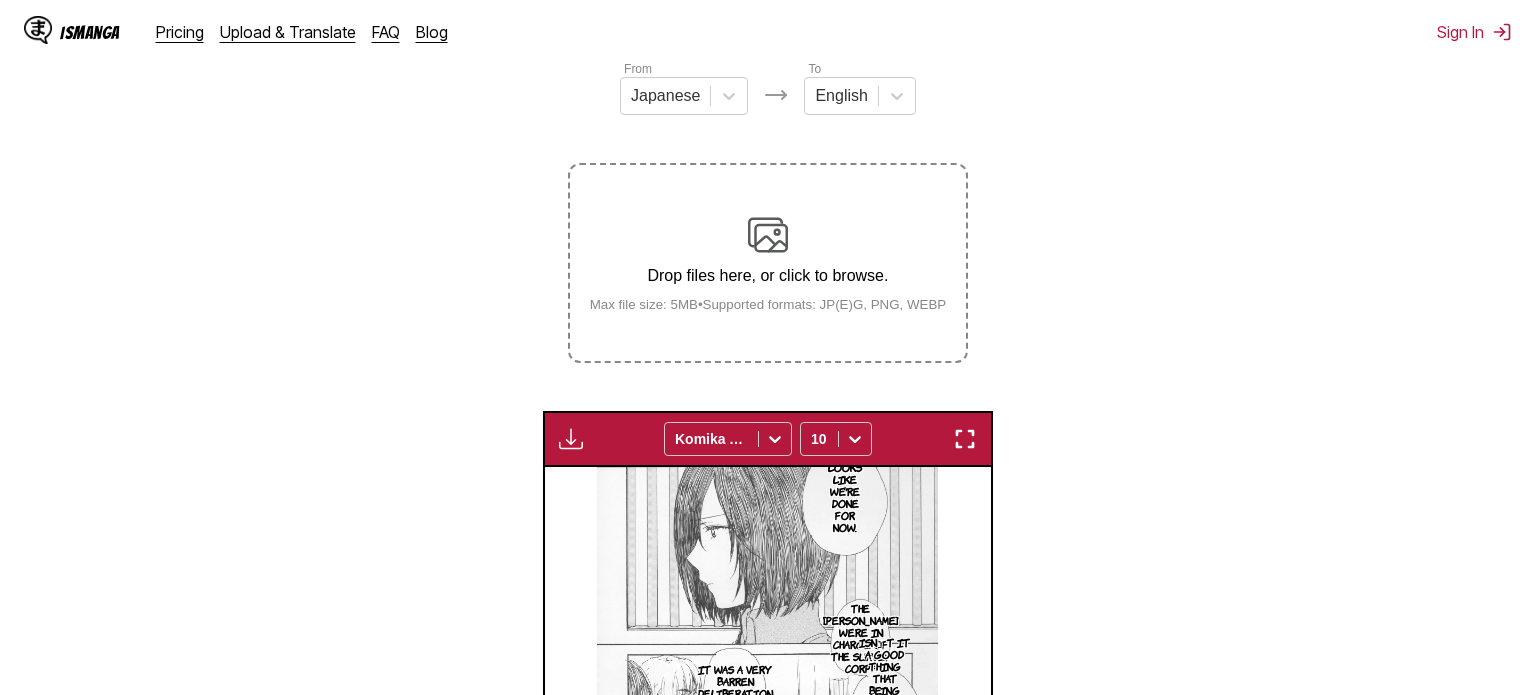 scroll, scrollTop: 260, scrollLeft: 0, axis: vertical 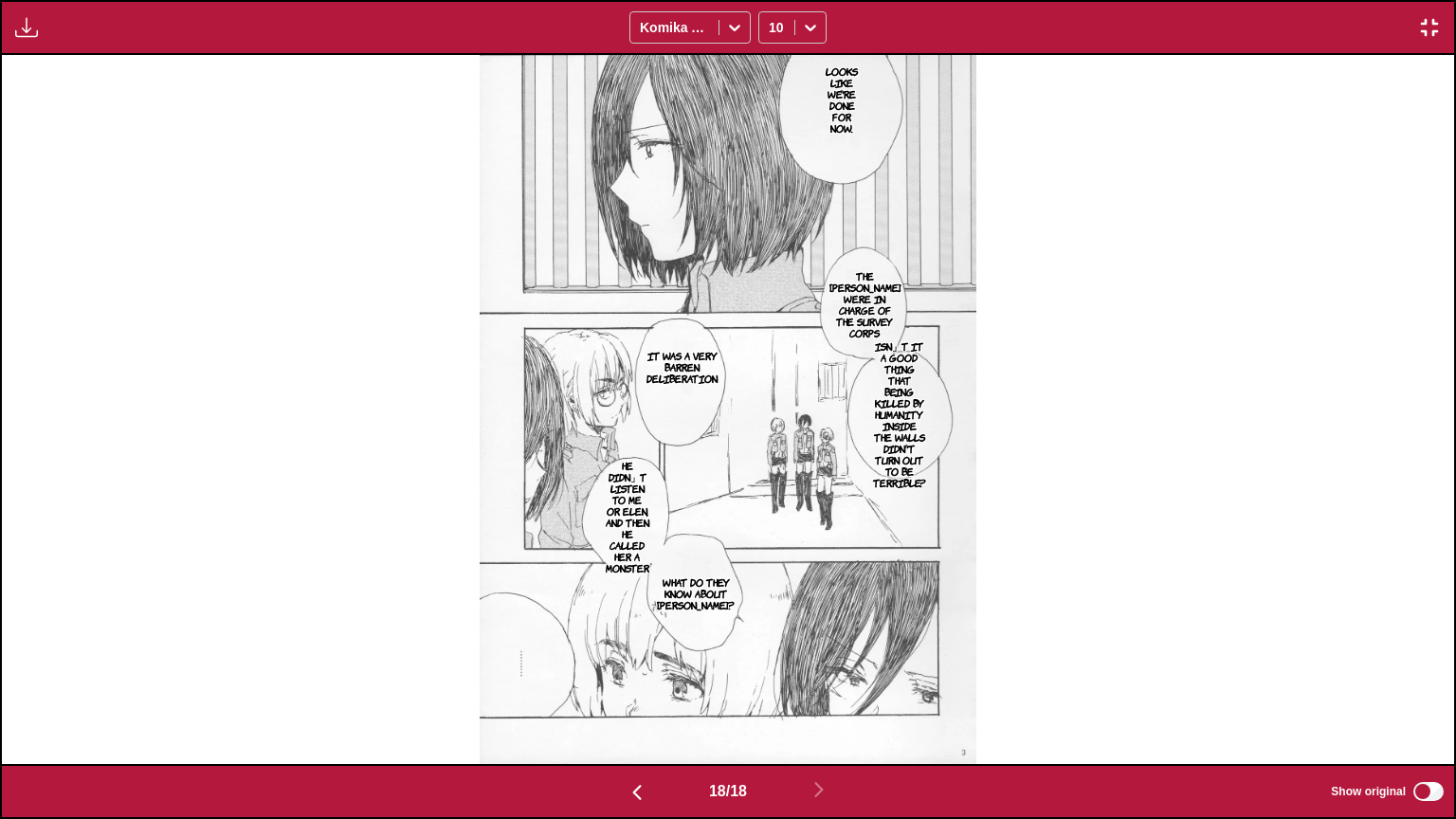 click at bounding box center [637, 791] 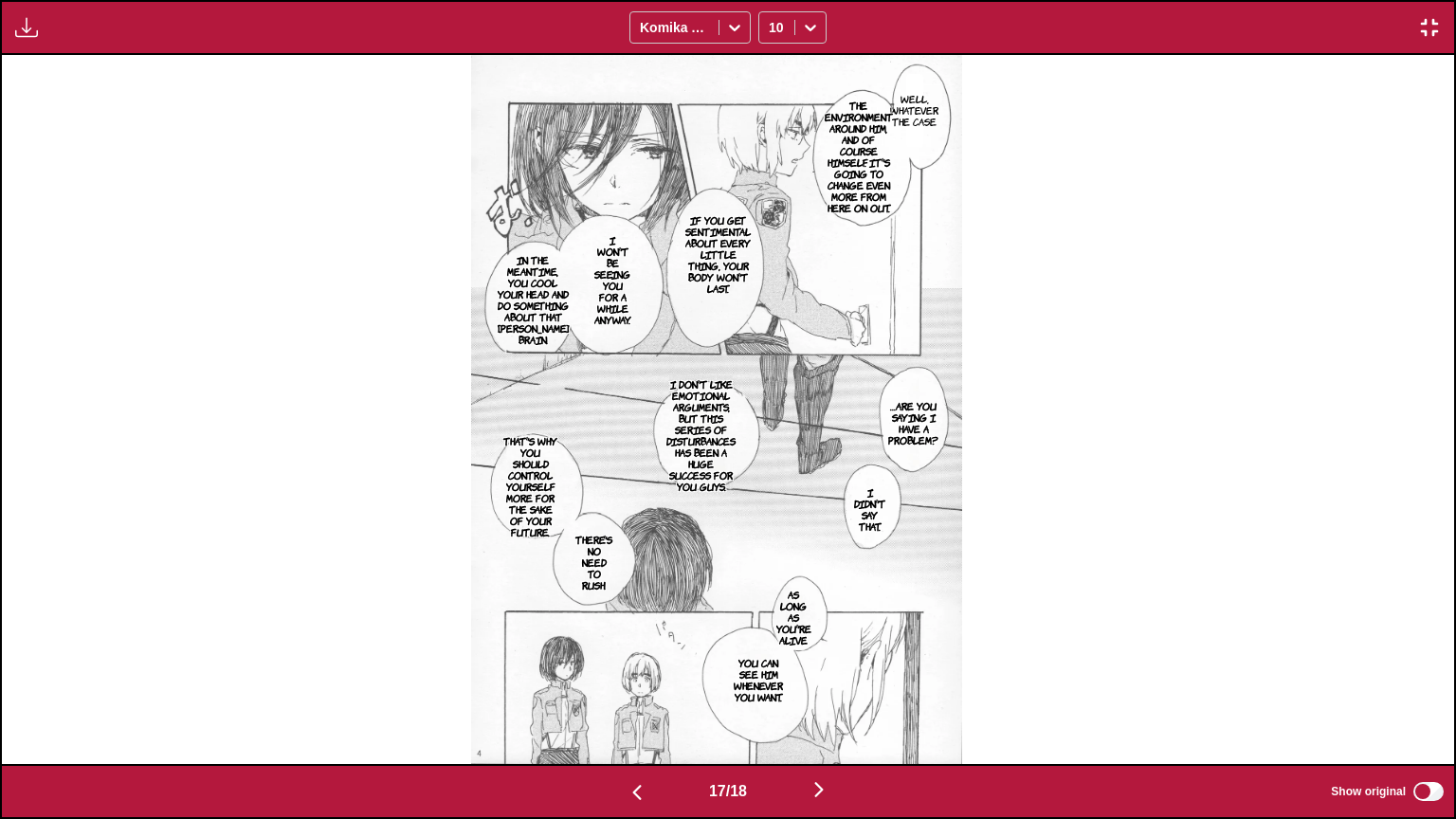 click on "17  /  18 Show original" at bounding box center [728, 792] 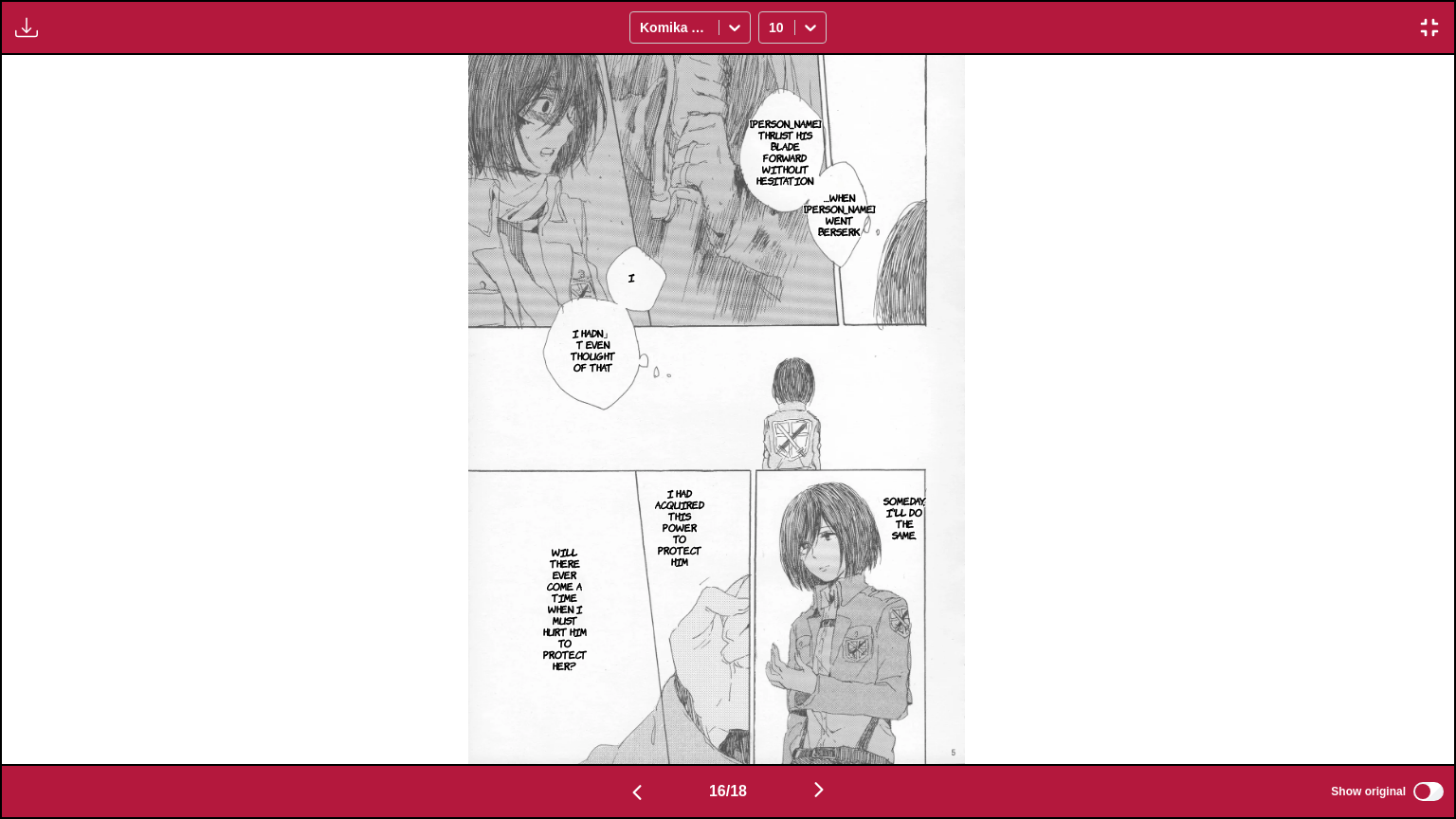 click at bounding box center [637, 792] 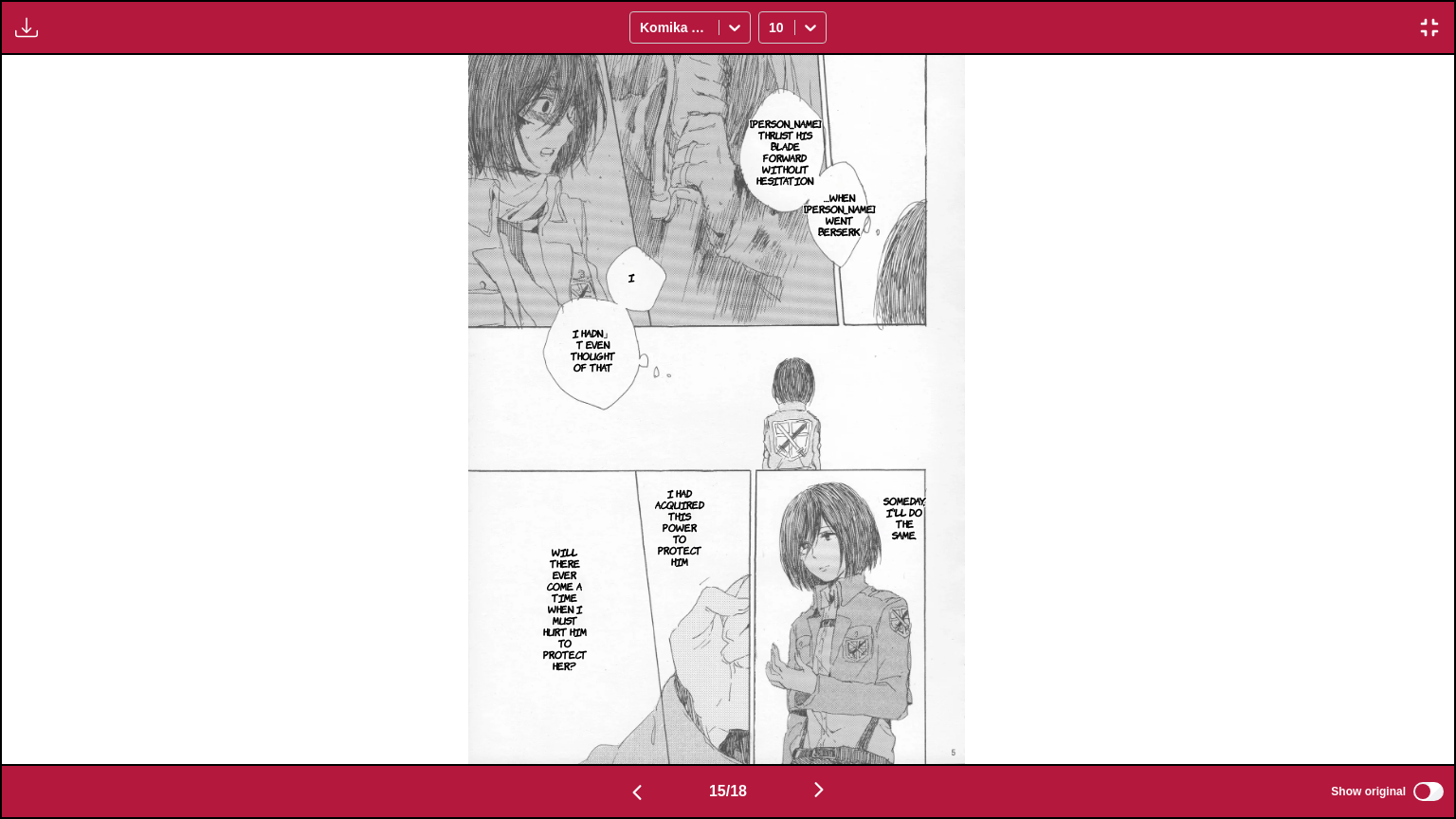 scroll, scrollTop: 0, scrollLeft: 20341, axis: horizontal 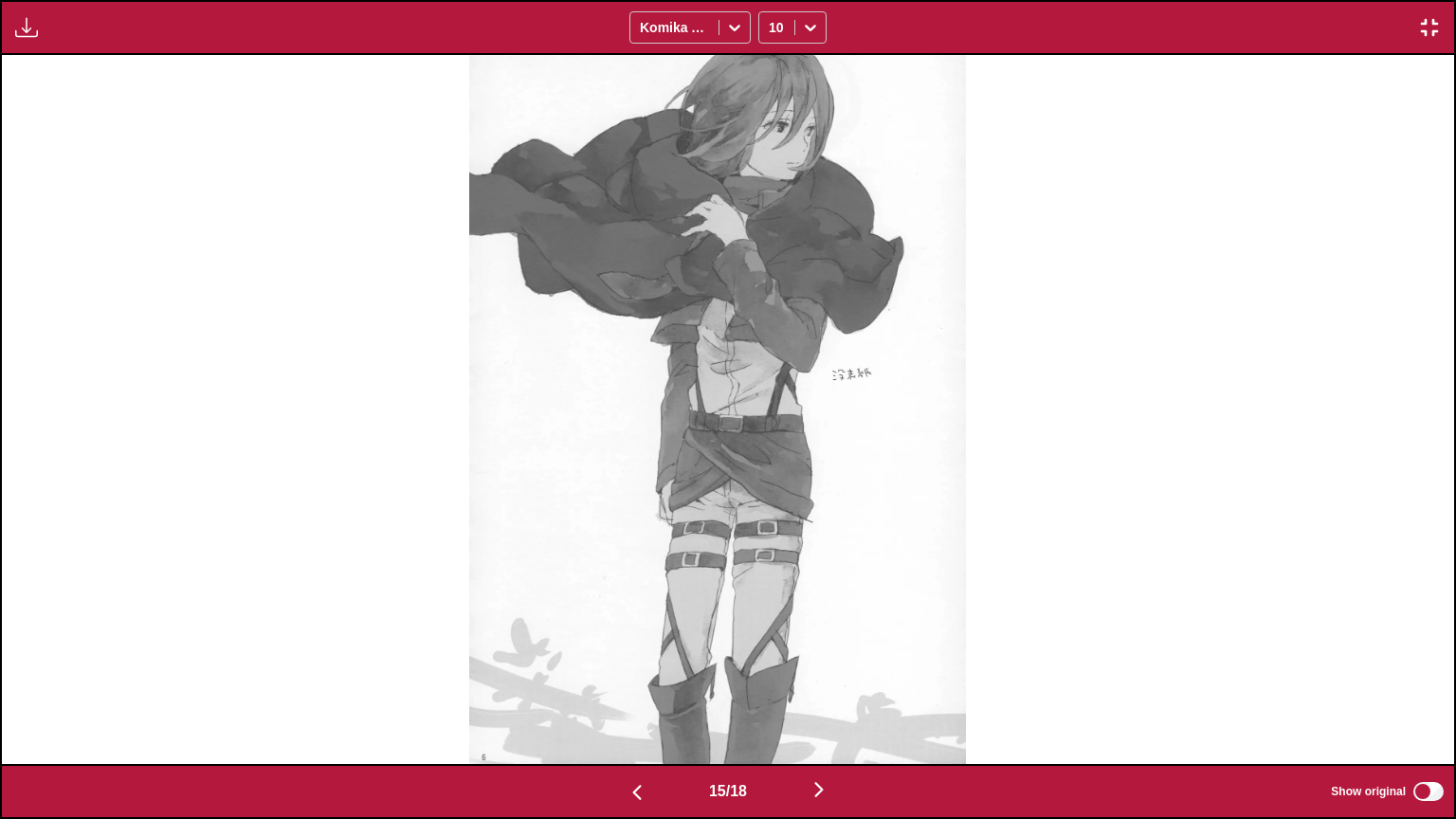 click at bounding box center (637, 791) 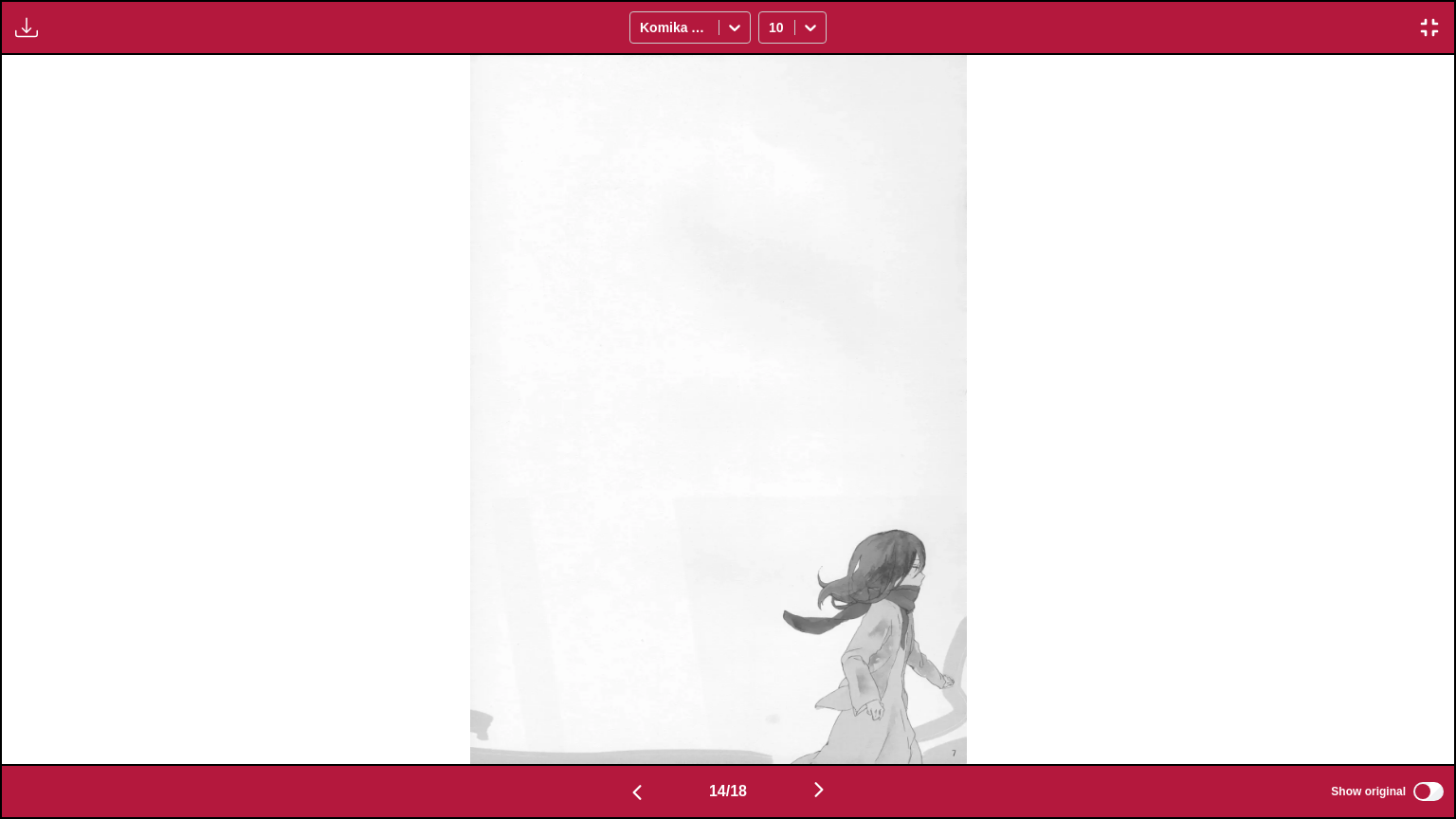 click at bounding box center (637, 792) 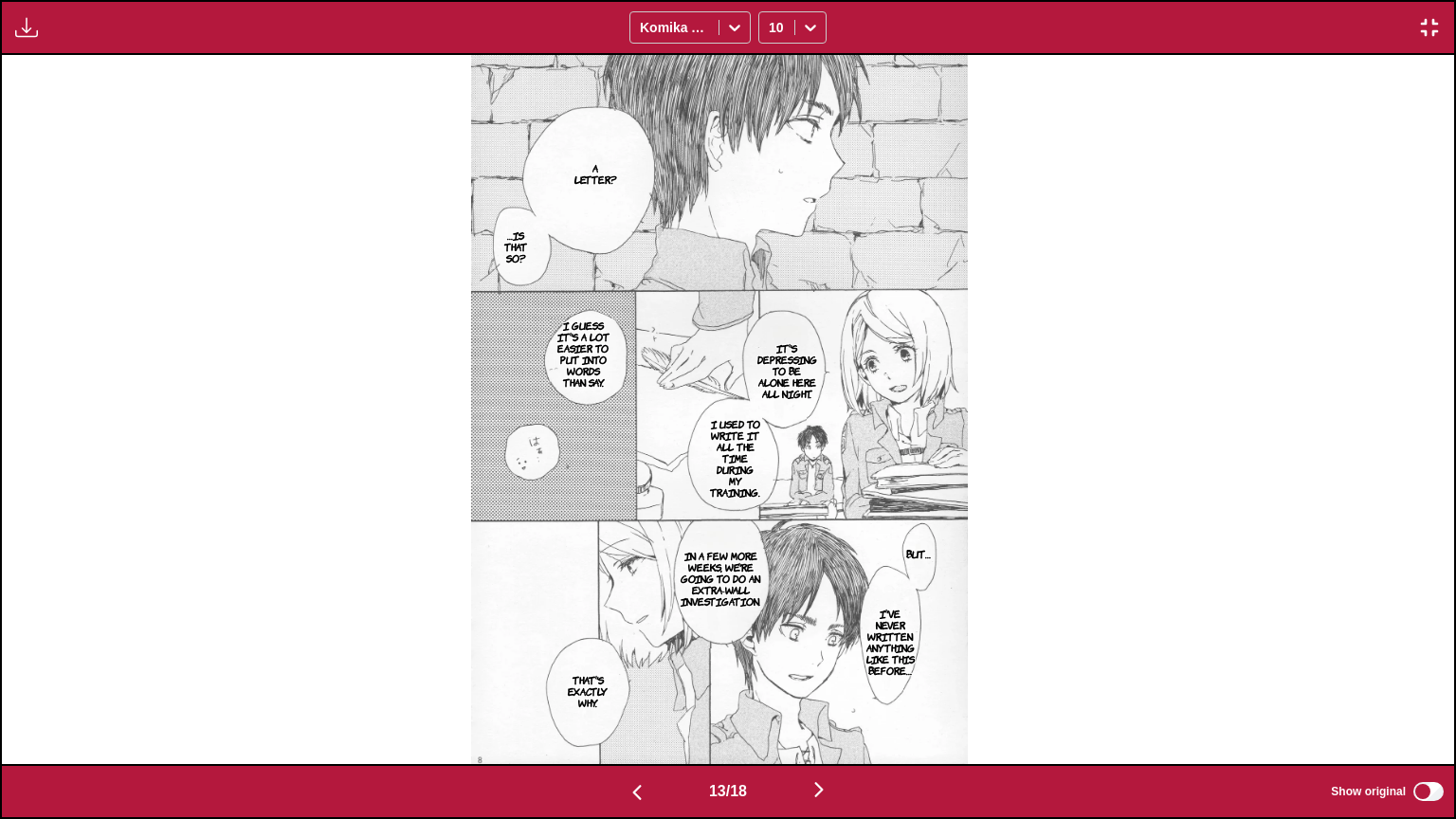 click at bounding box center [637, 792] 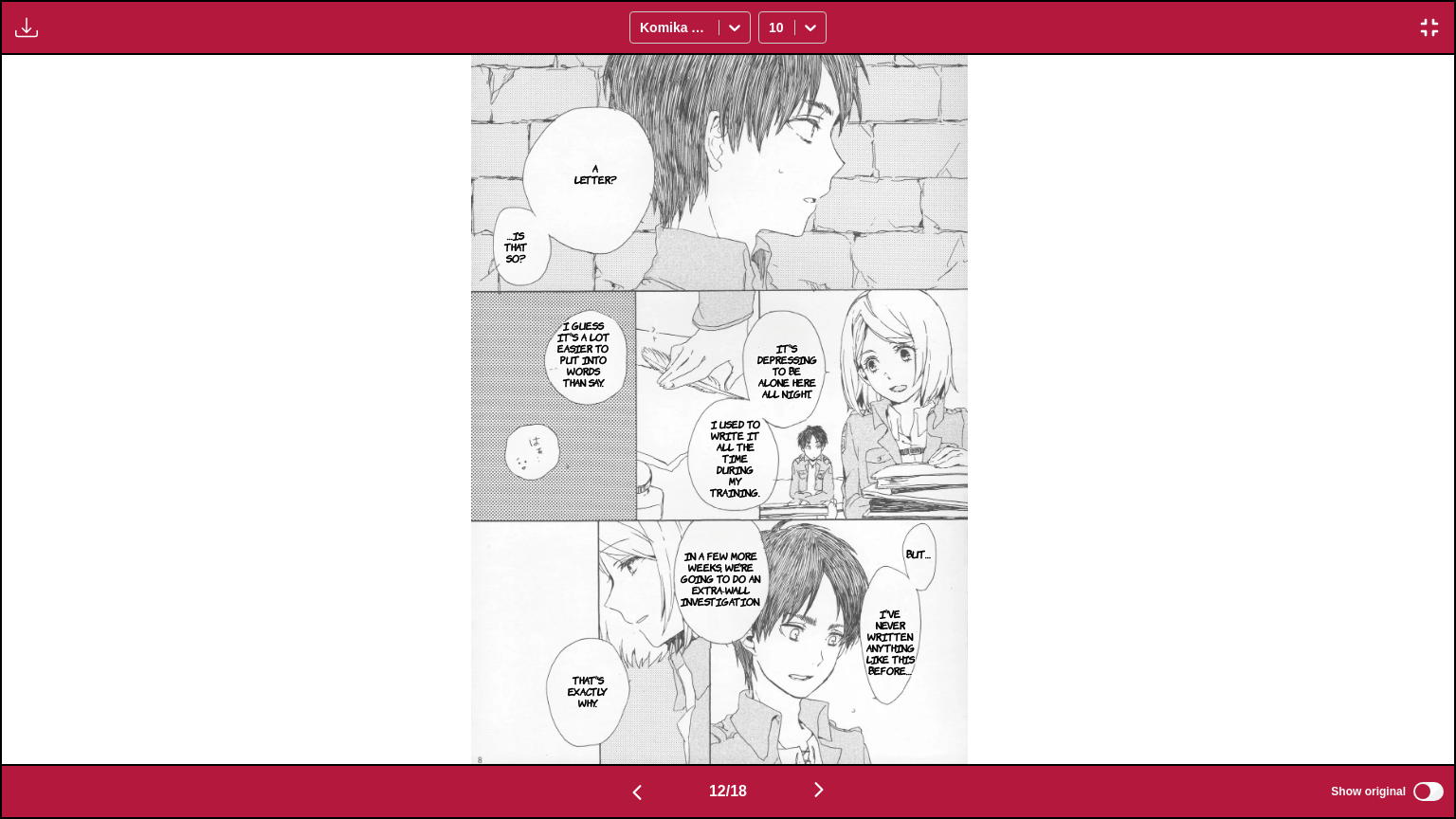 scroll, scrollTop: 0, scrollLeft: 15982, axis: horizontal 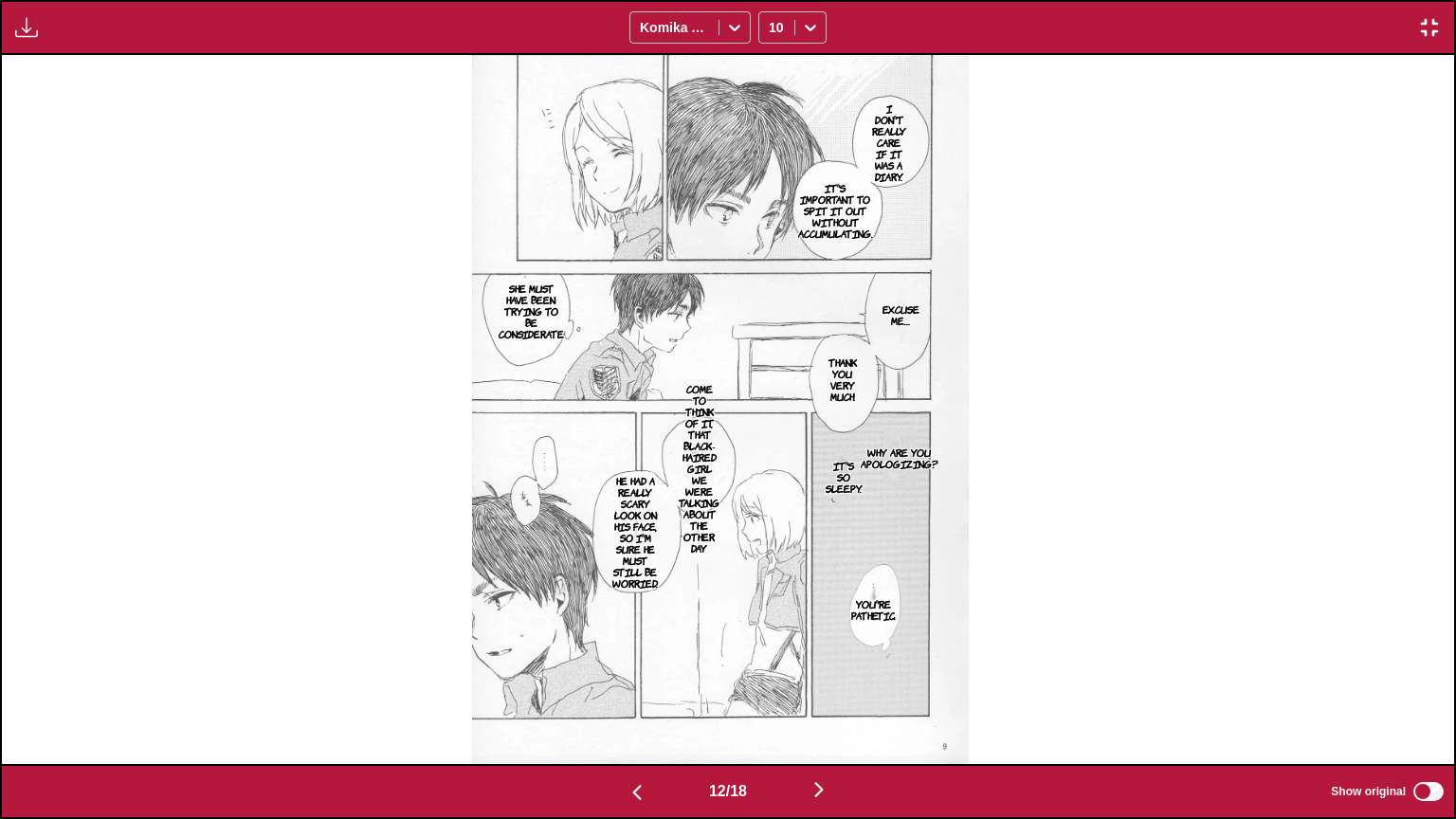 click at bounding box center [637, 792] 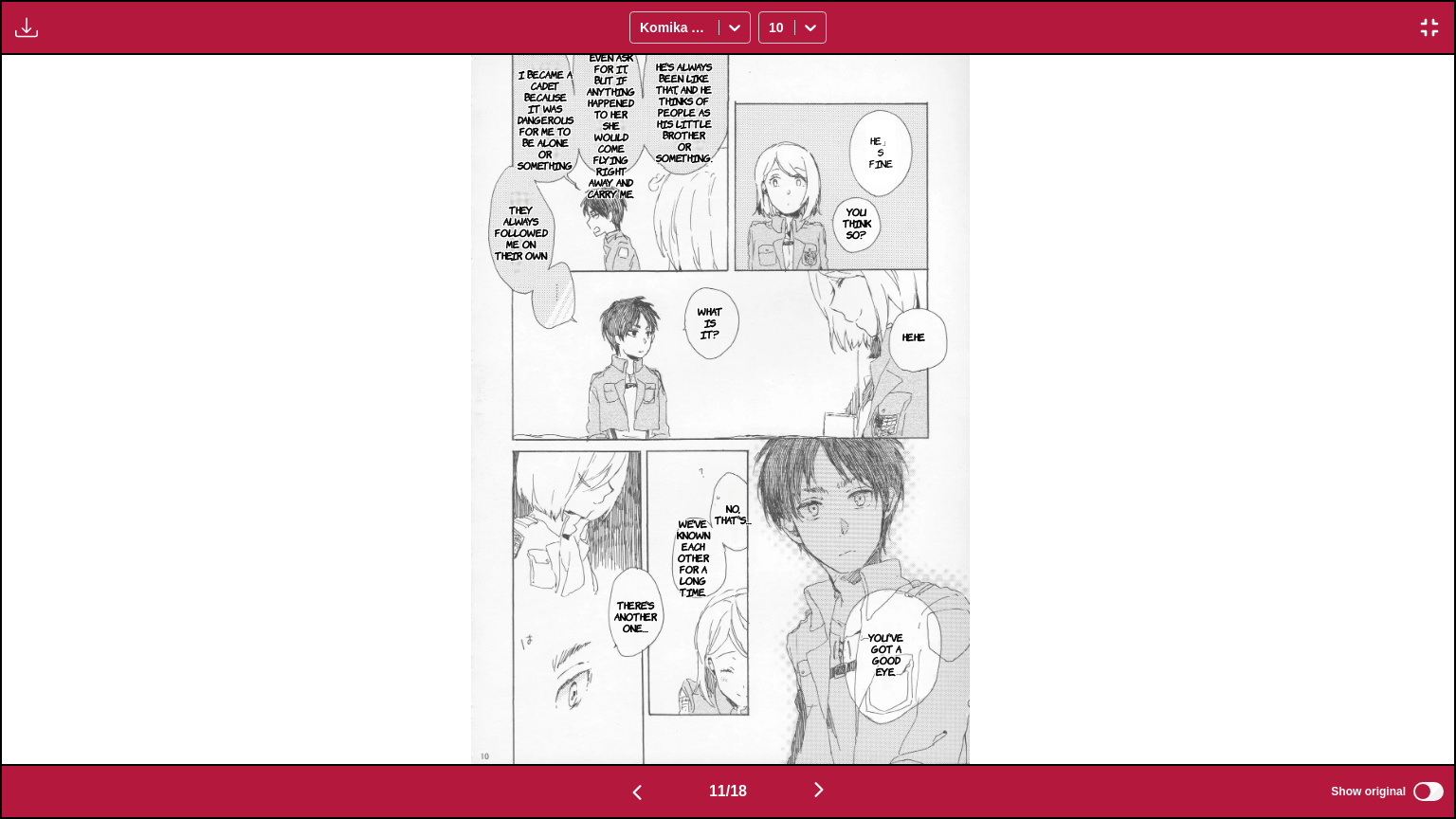 click at bounding box center [637, 791] 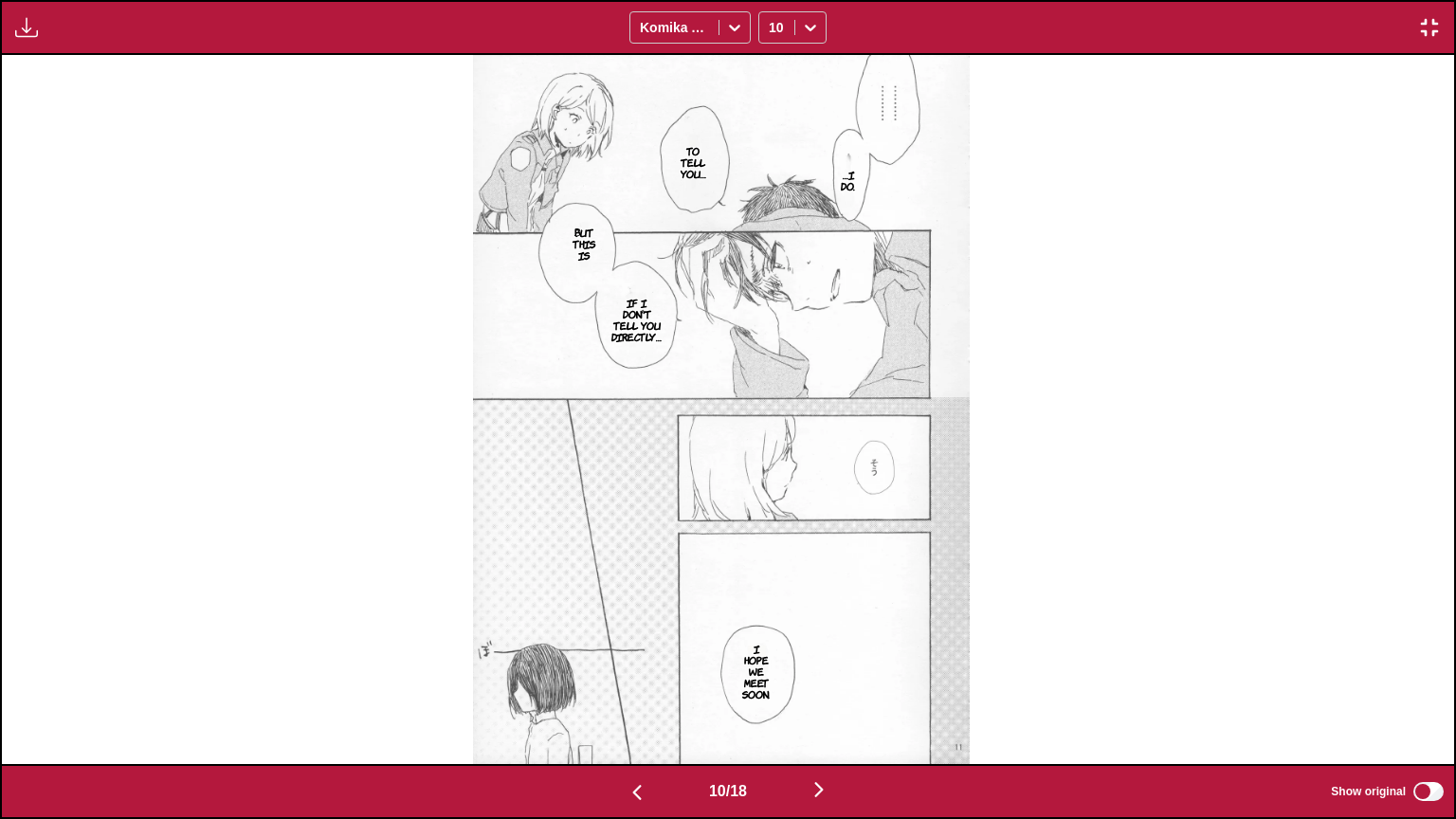 click at bounding box center [637, 792] 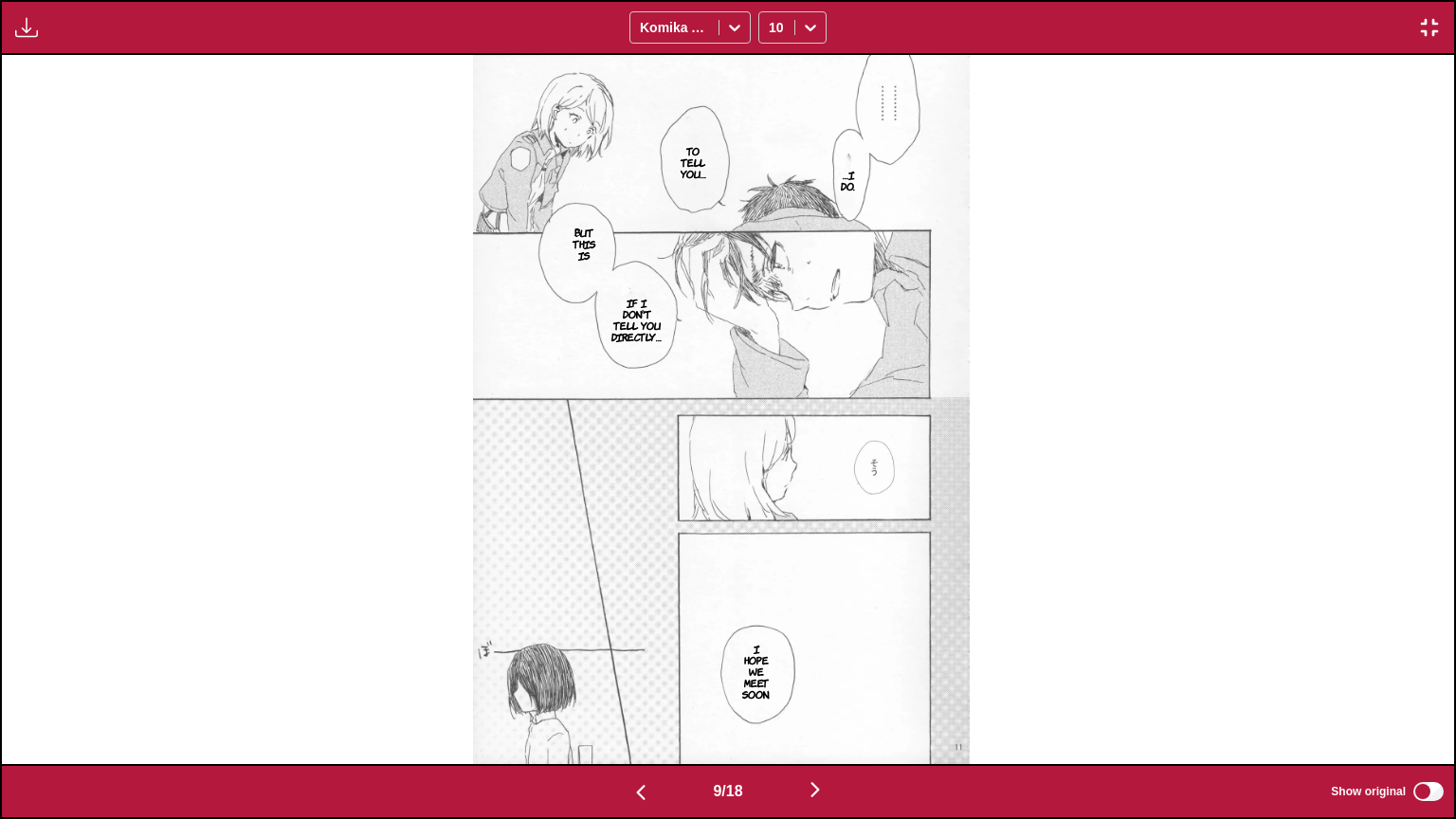 scroll, scrollTop: 0, scrollLeft: 11623, axis: horizontal 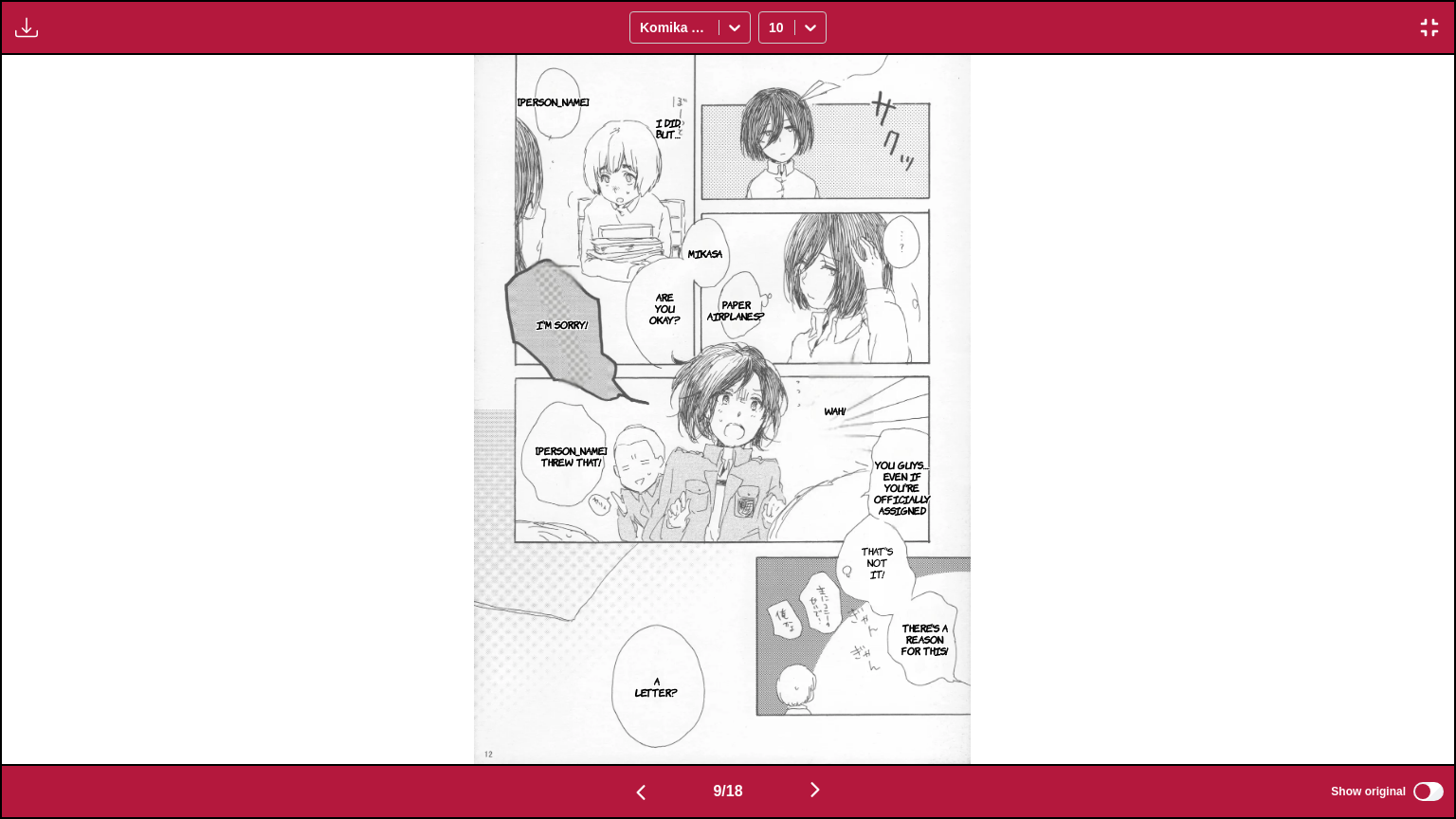 click at bounding box center [641, 792] 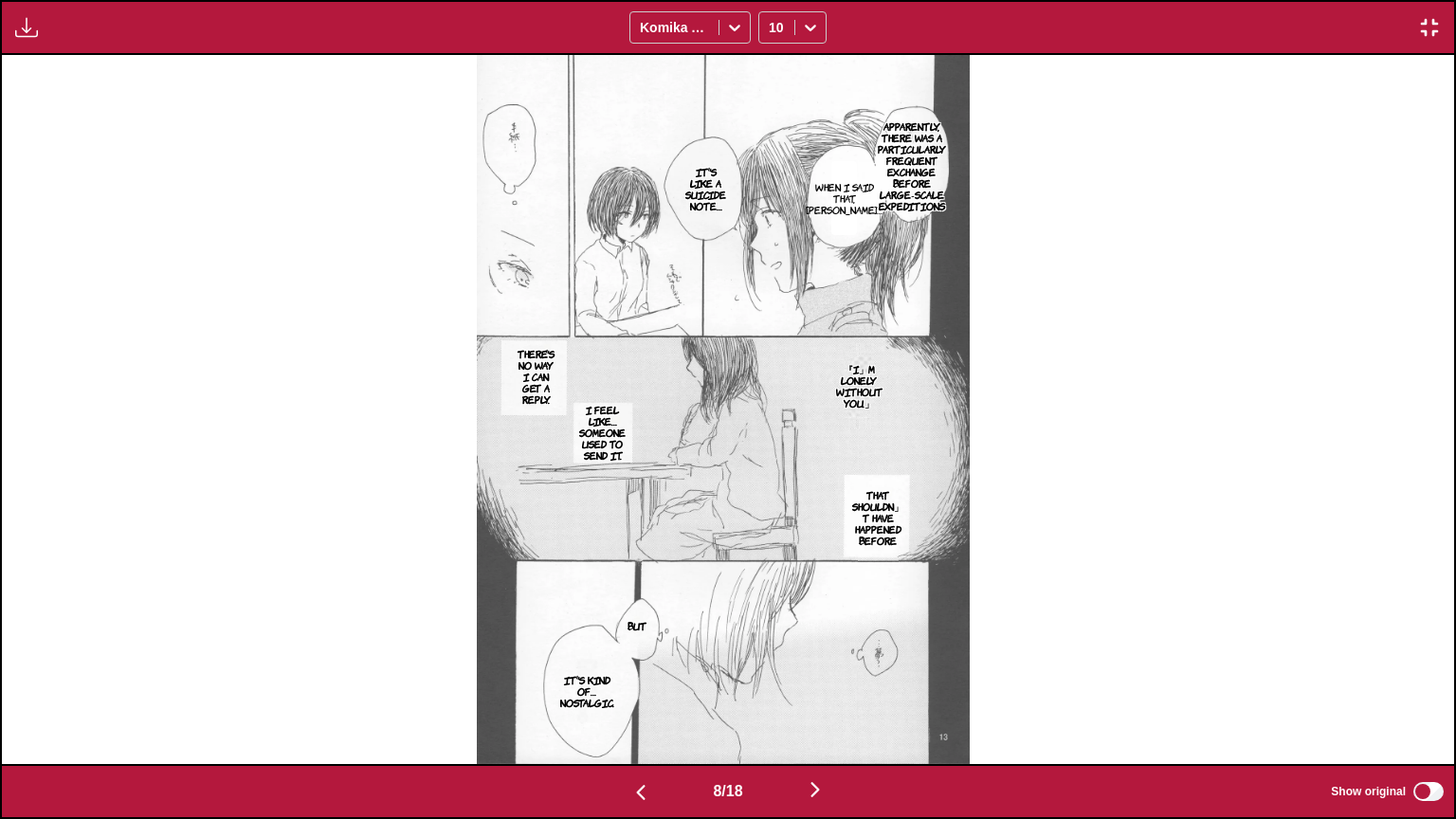 click at bounding box center [641, 791] 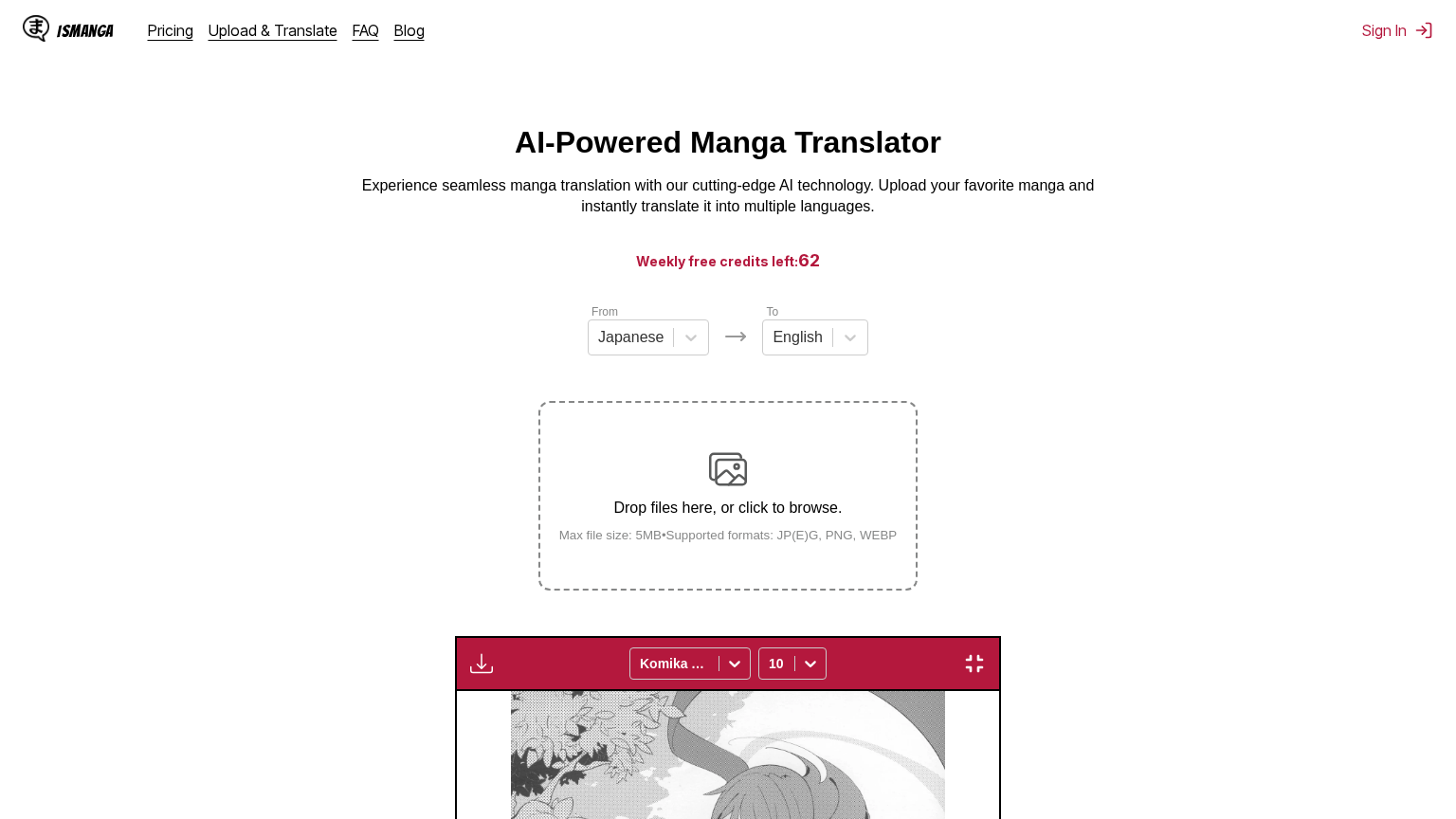 scroll, scrollTop: 220, scrollLeft: 0, axis: vertical 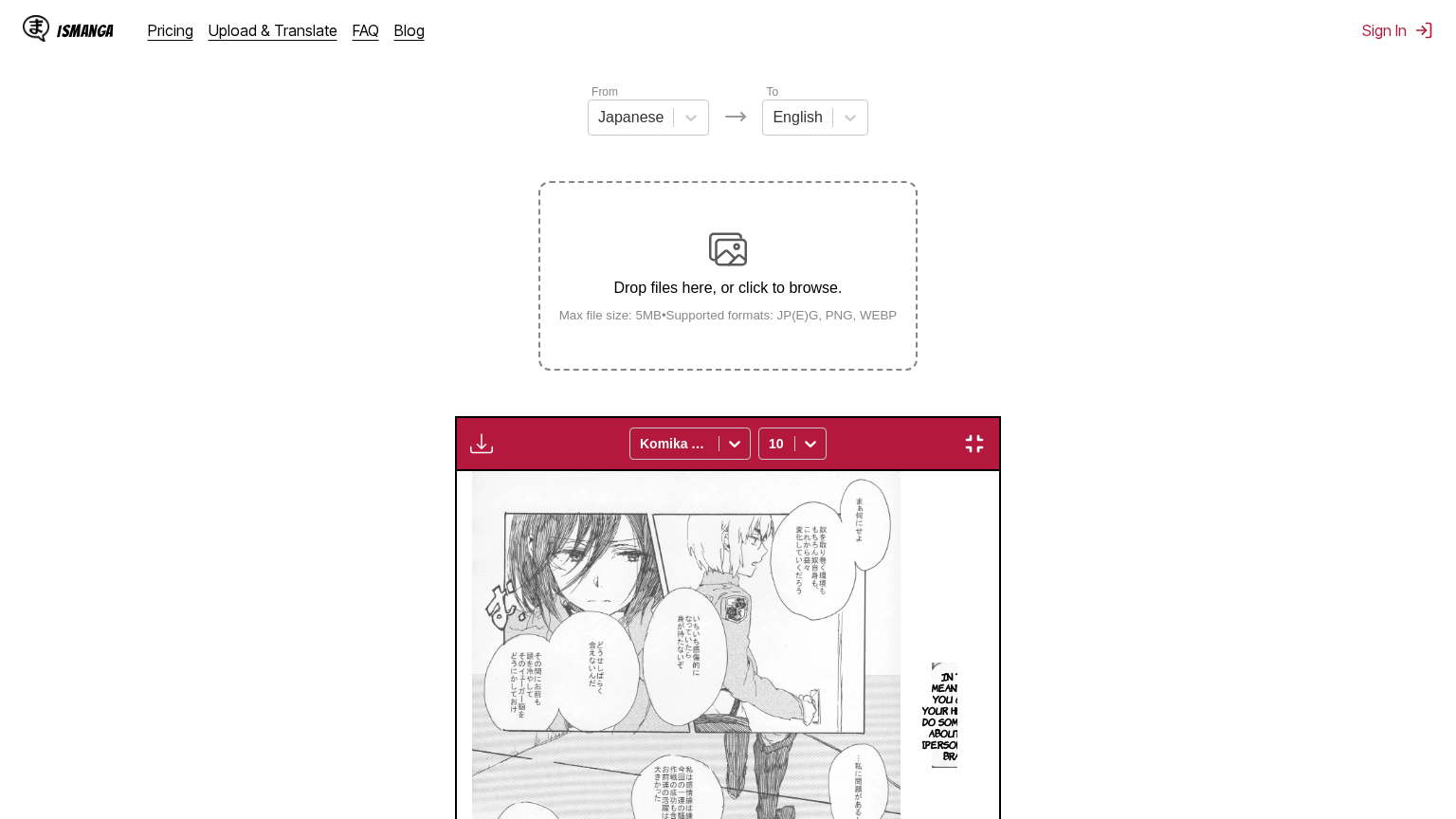 click at bounding box center [641, 1119] 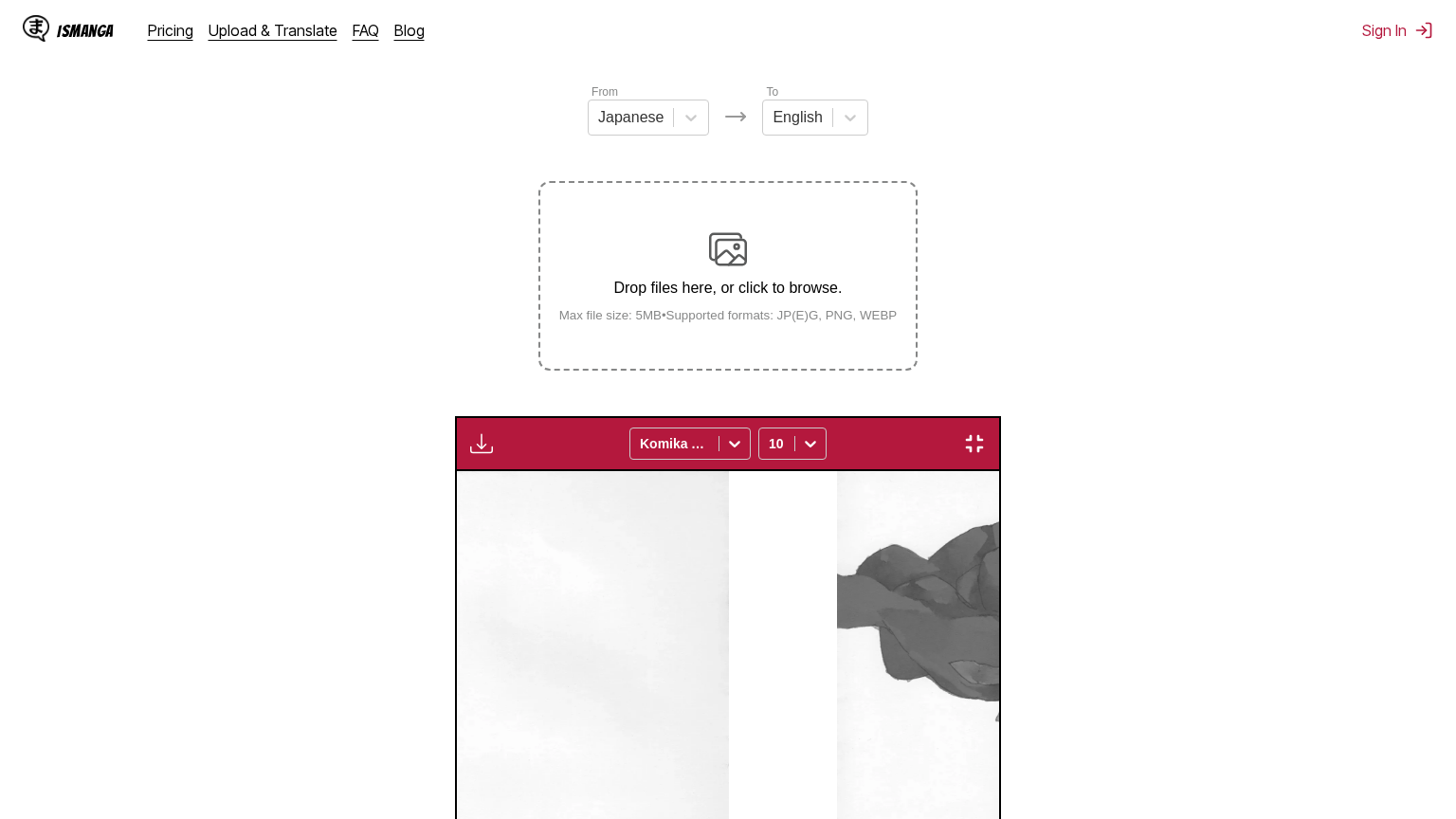 click at bounding box center [641, 1119] 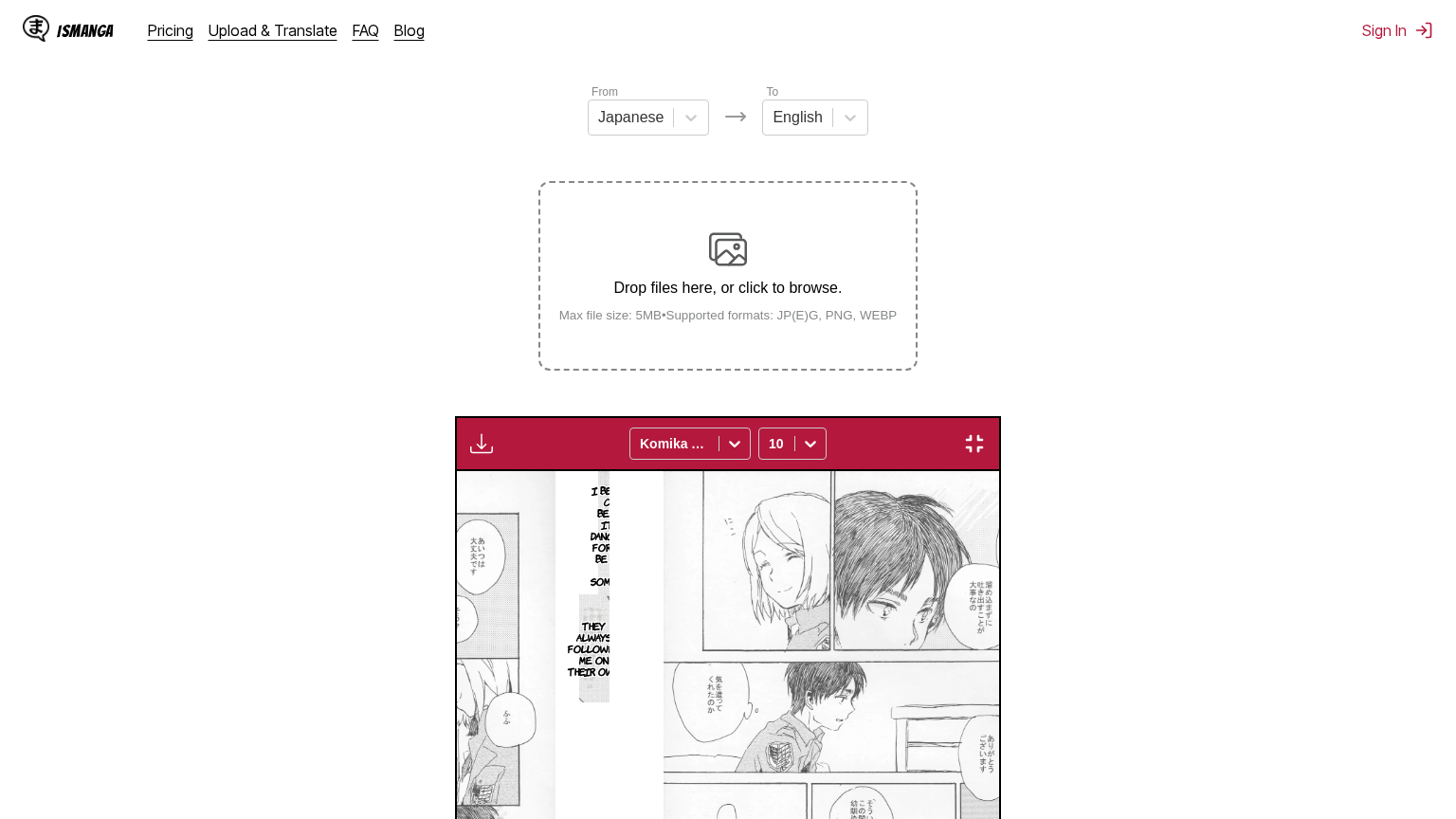 click at bounding box center [641, 1119] 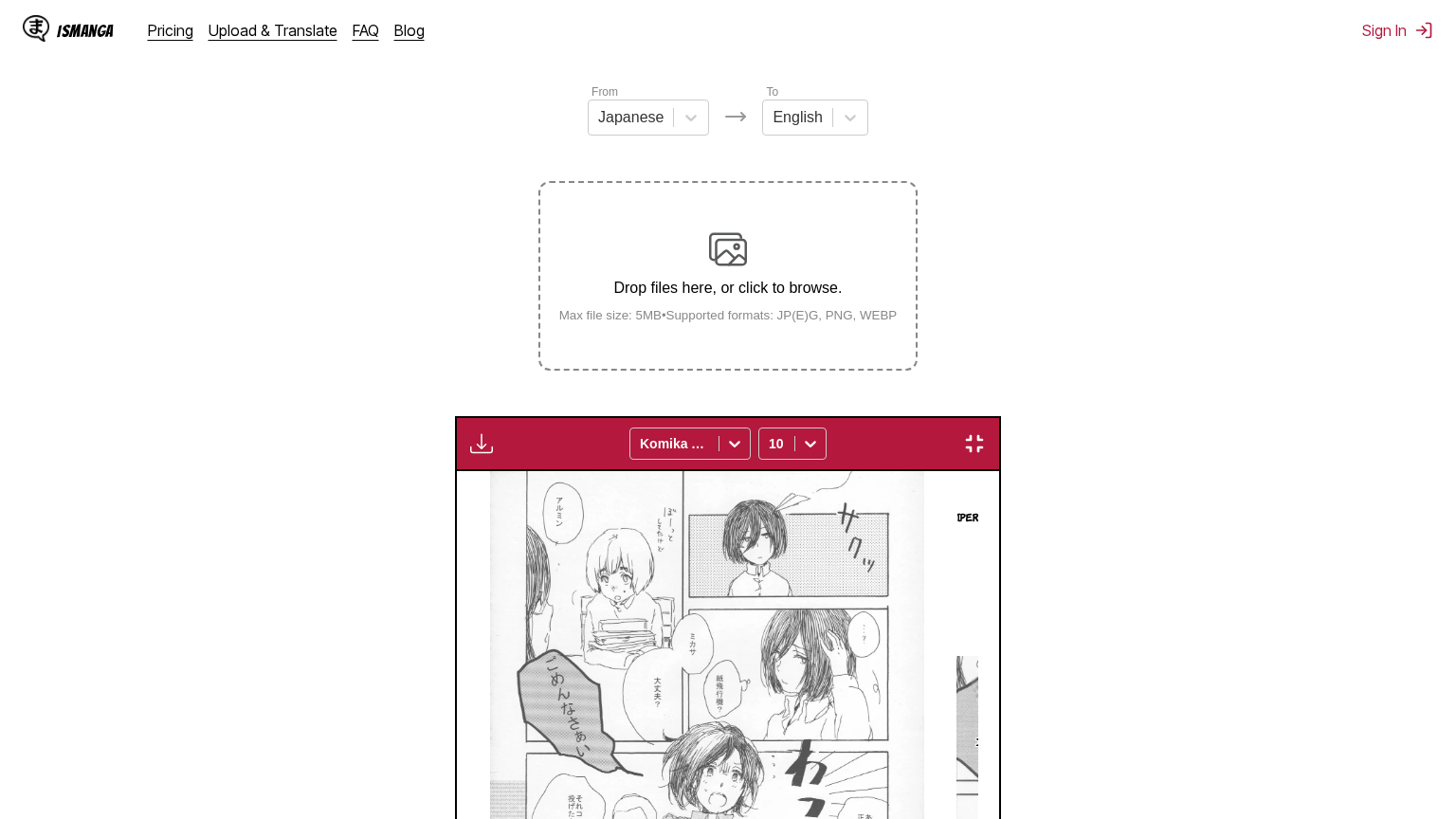 click at bounding box center (641, 1117) 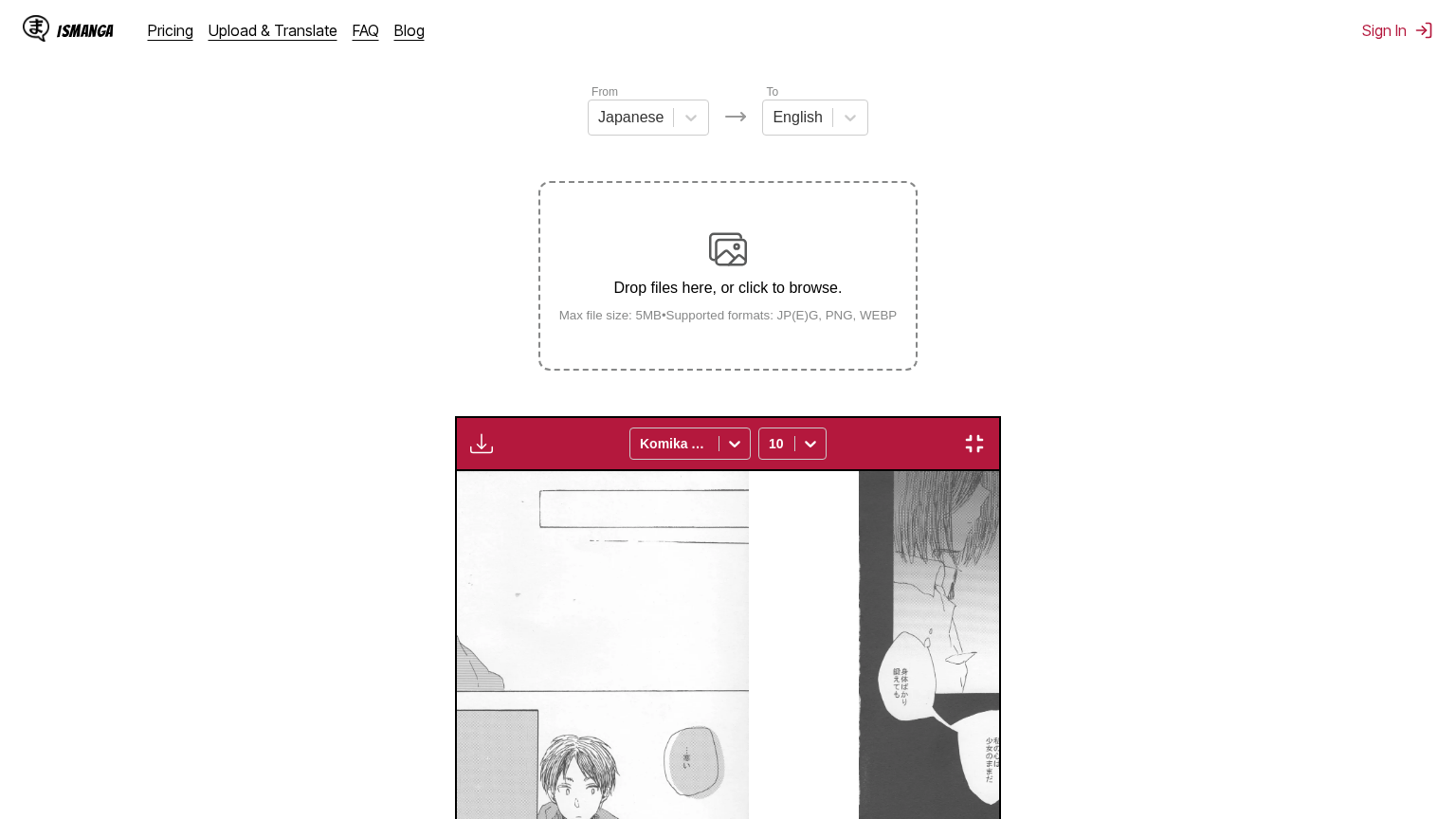 click at bounding box center [641, 1119] 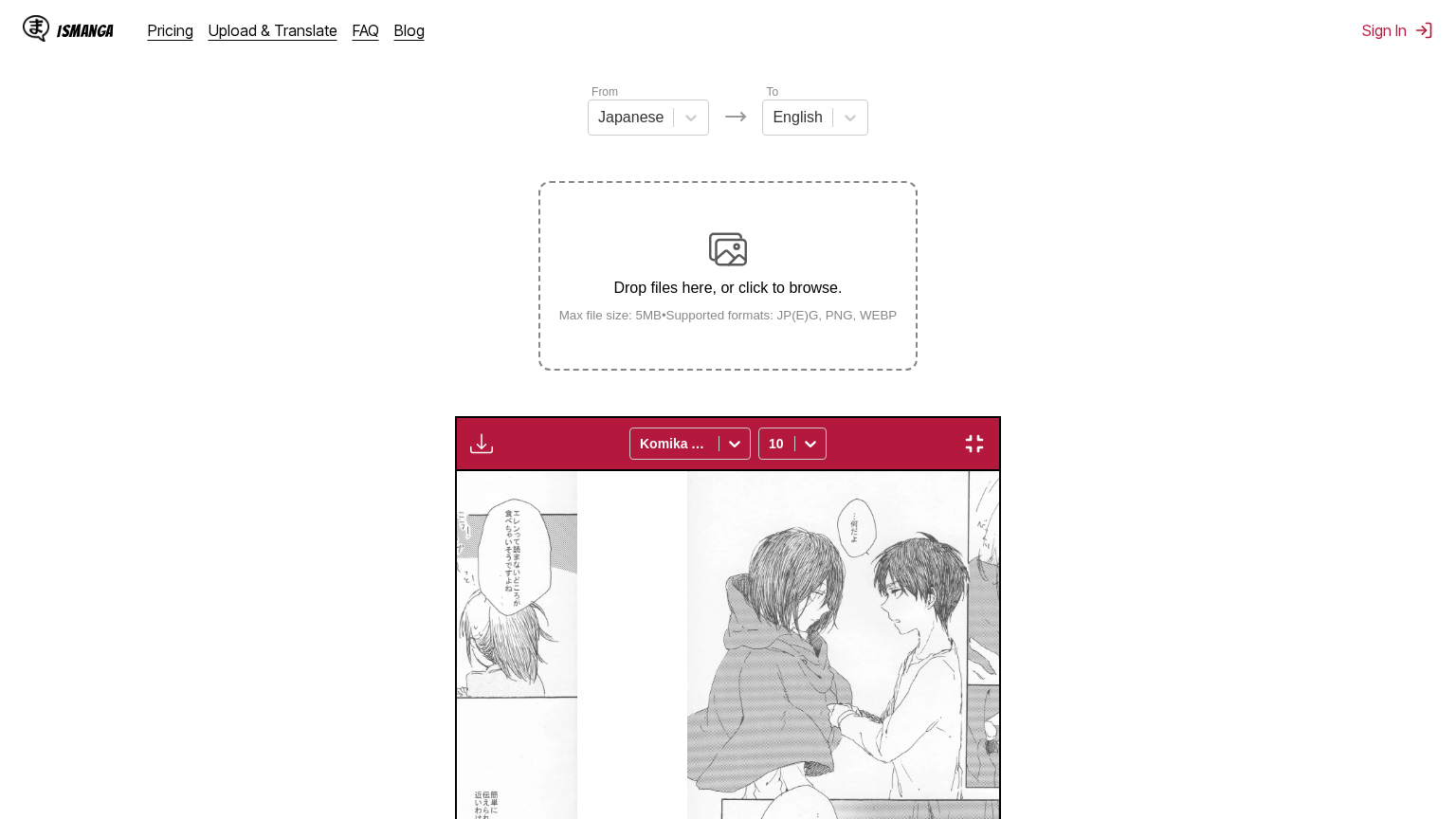 click at bounding box center (641, 1117) 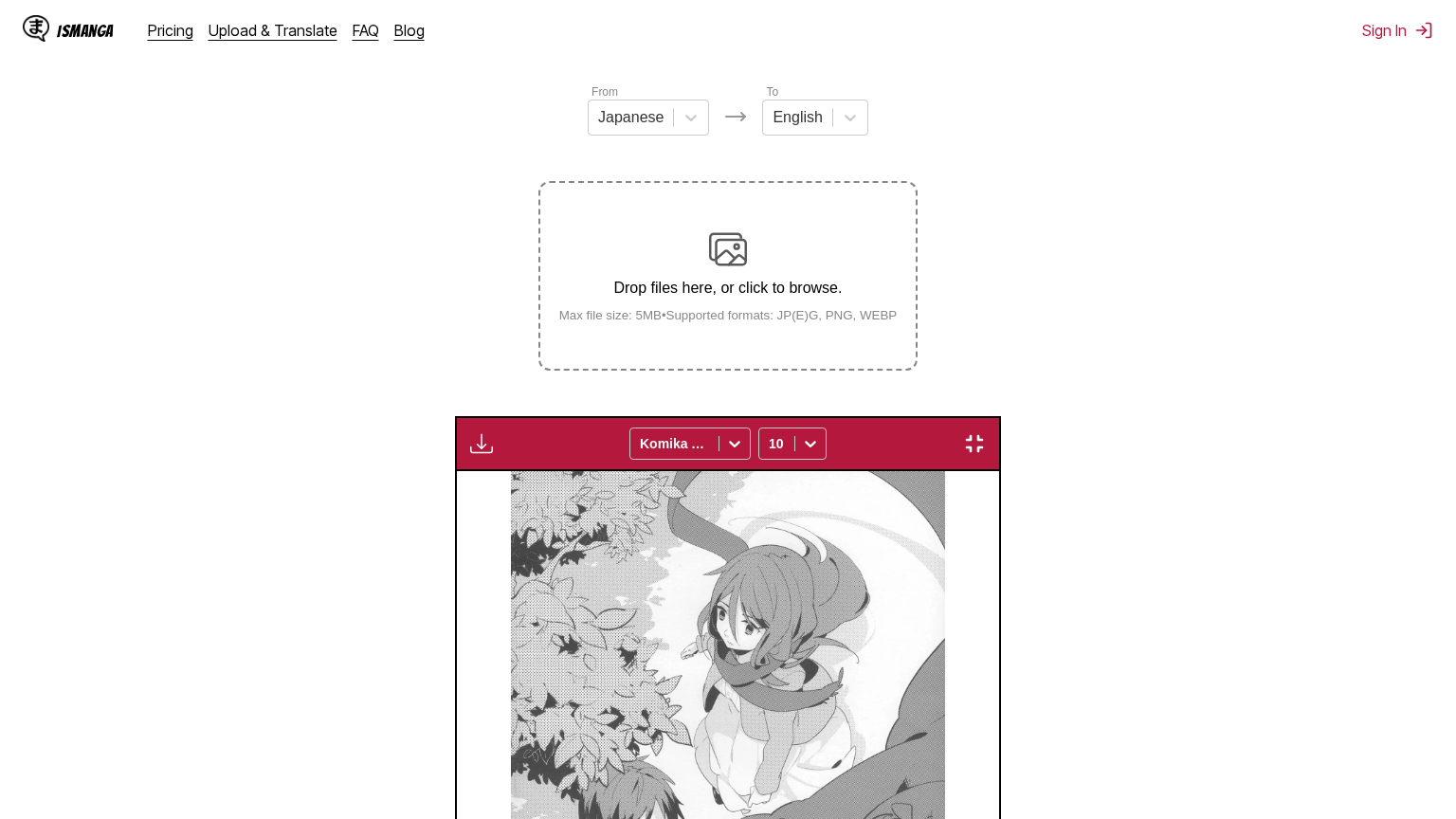 click at bounding box center (974, 444) 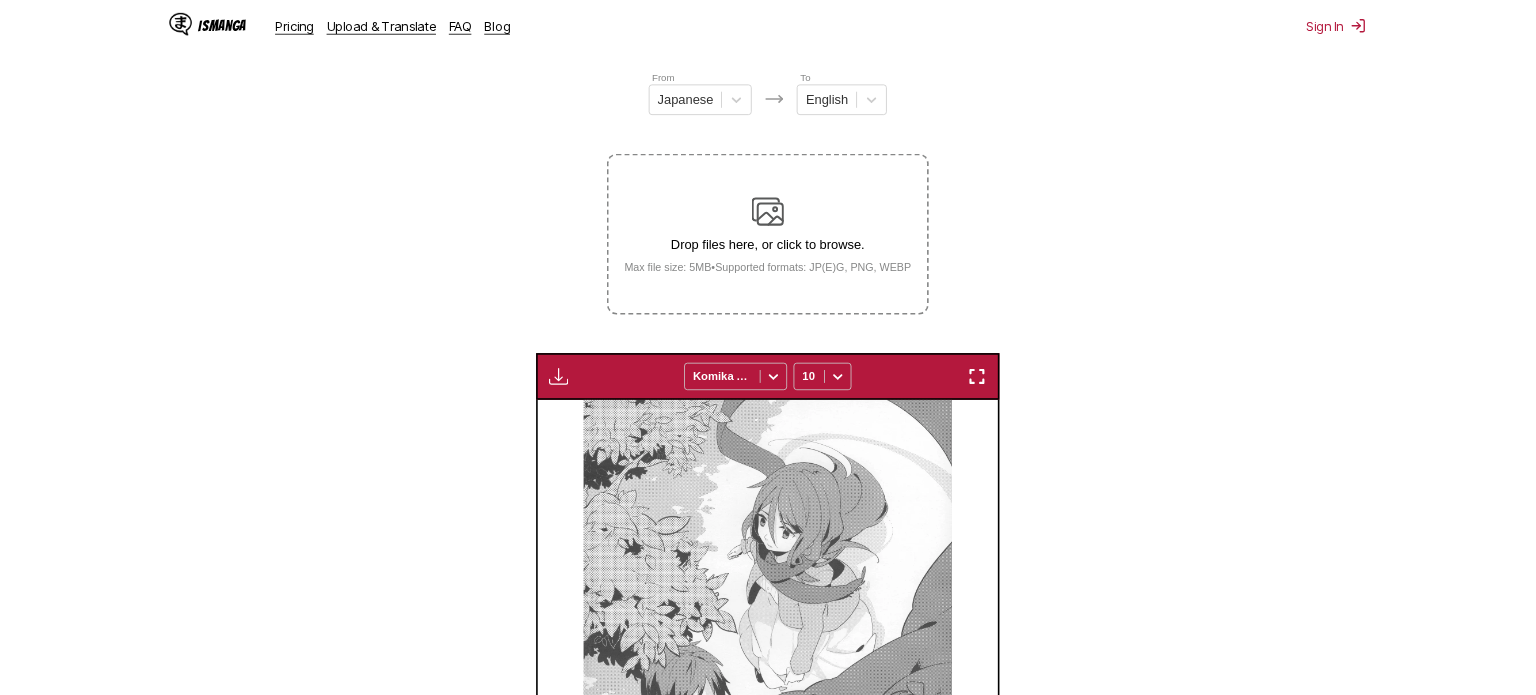 scroll, scrollTop: 523, scrollLeft: 0, axis: vertical 